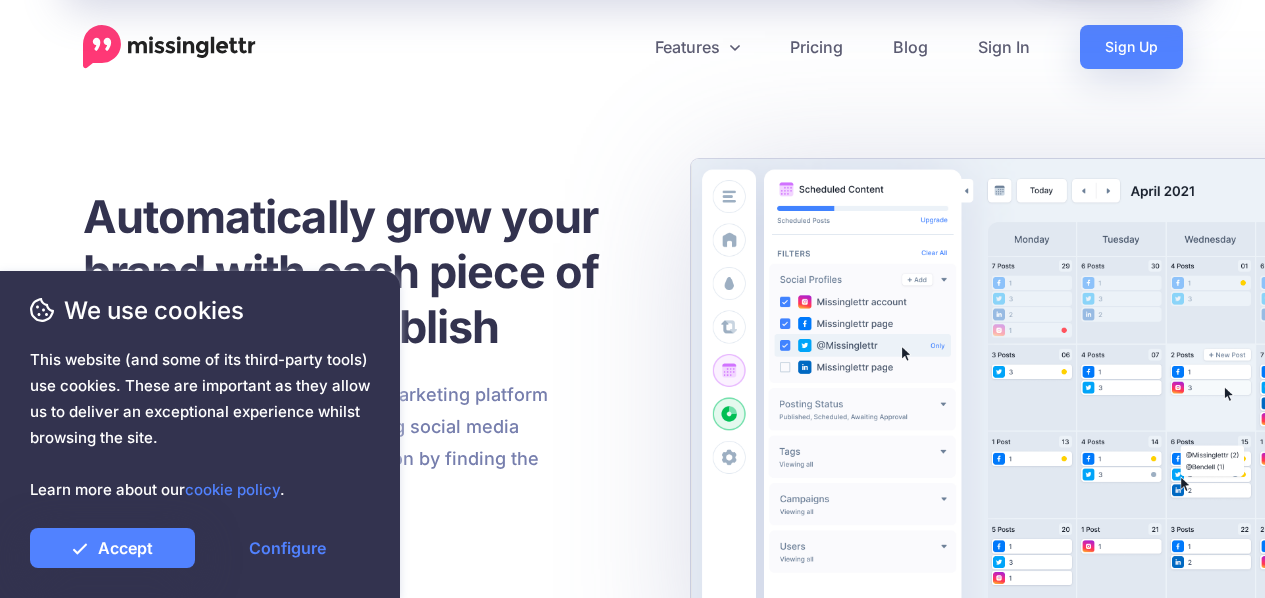 scroll, scrollTop: 0, scrollLeft: 0, axis: both 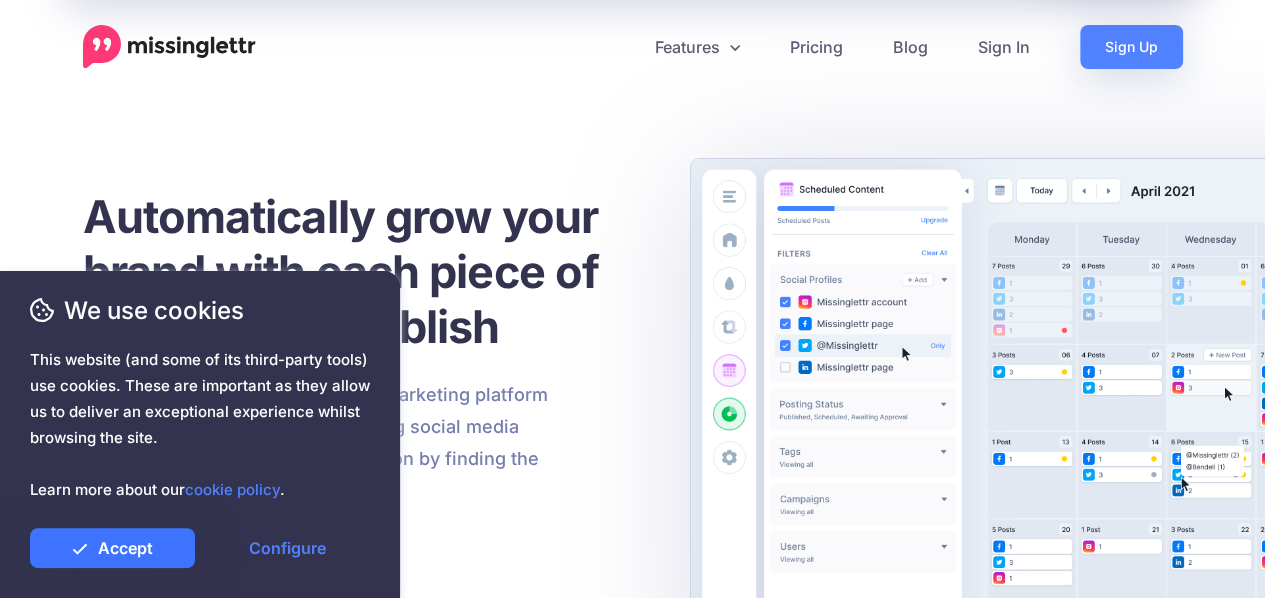 click on "Accept" at bounding box center [112, 548] 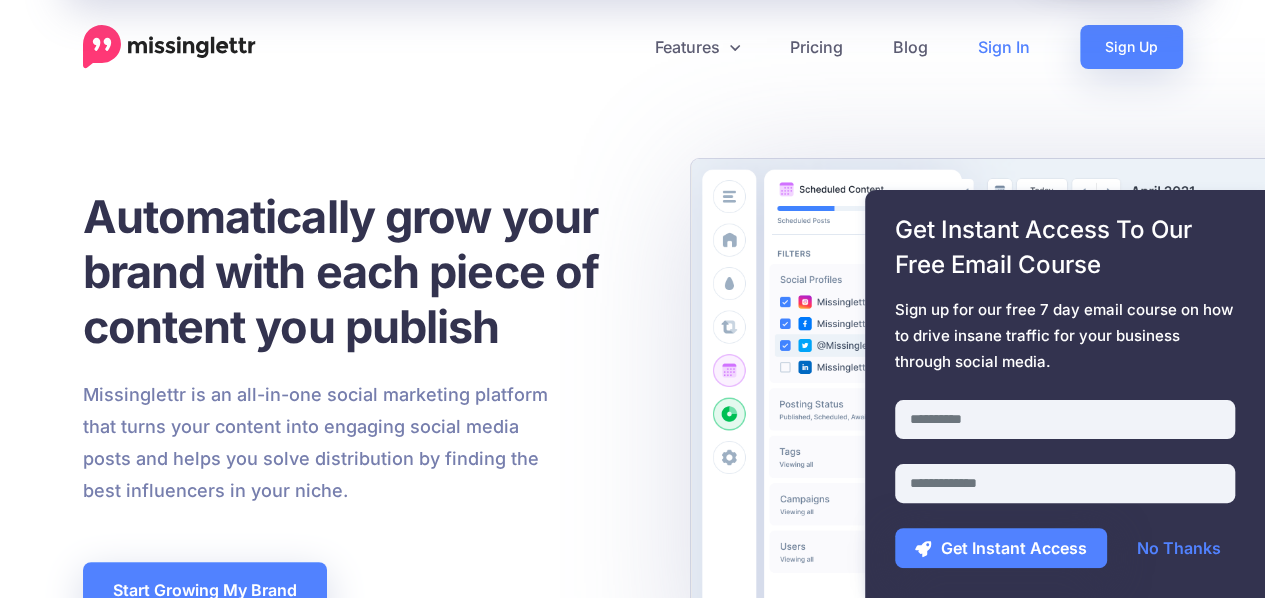 click on "Sign In" at bounding box center [1004, 47] 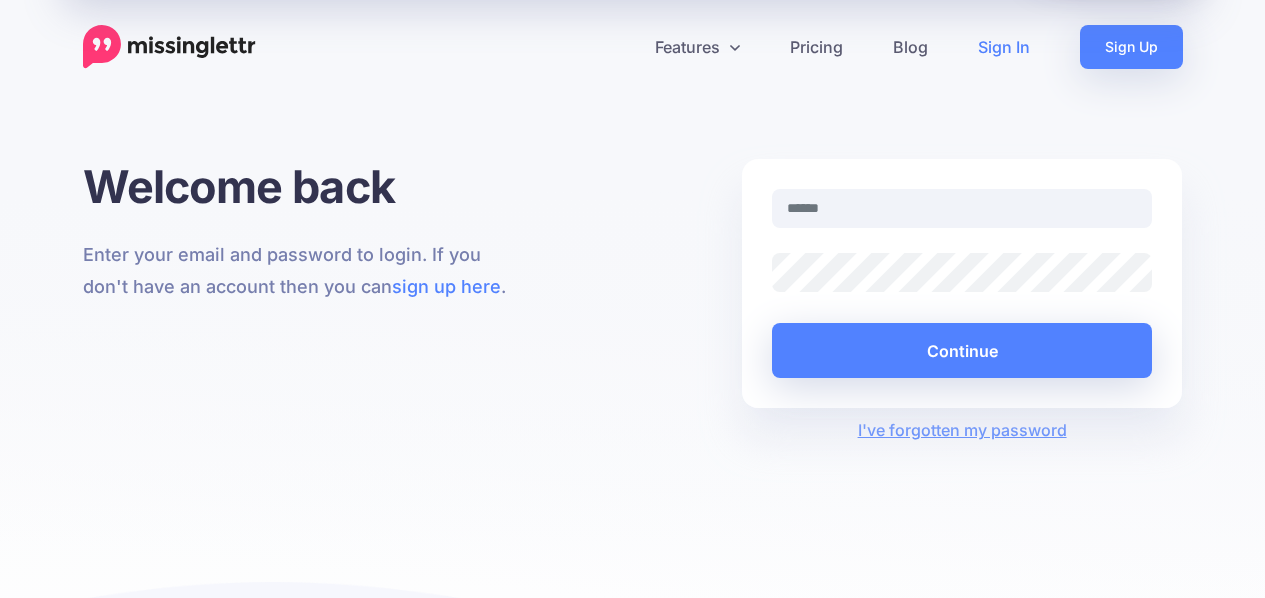 scroll, scrollTop: 0, scrollLeft: 0, axis: both 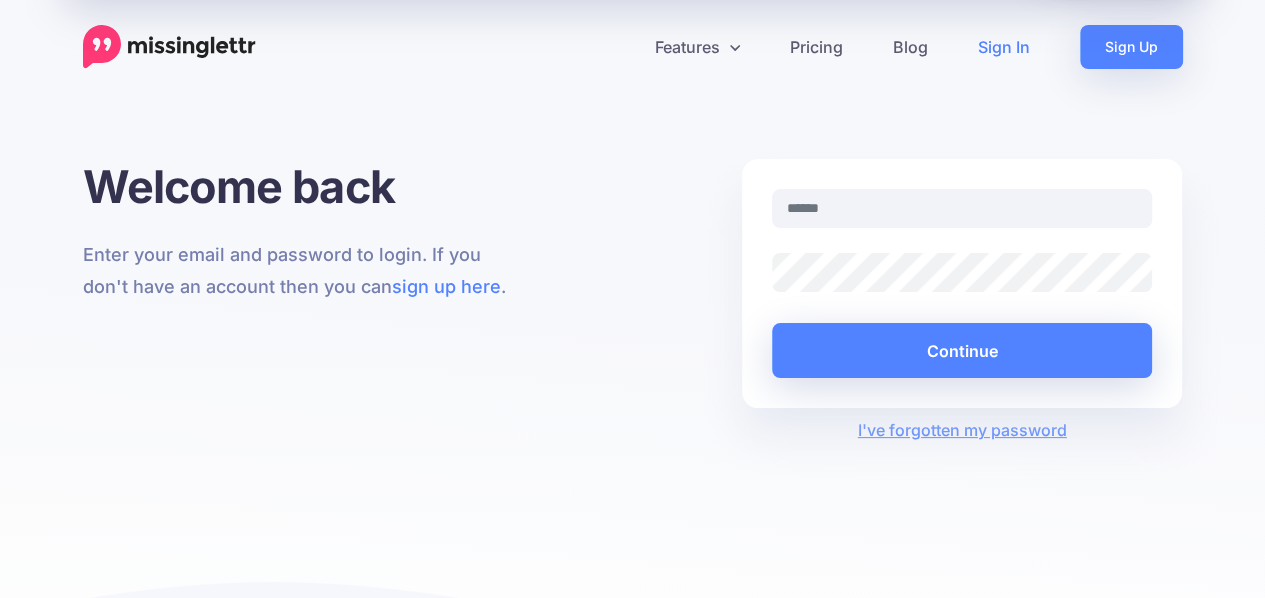 type on "**********" 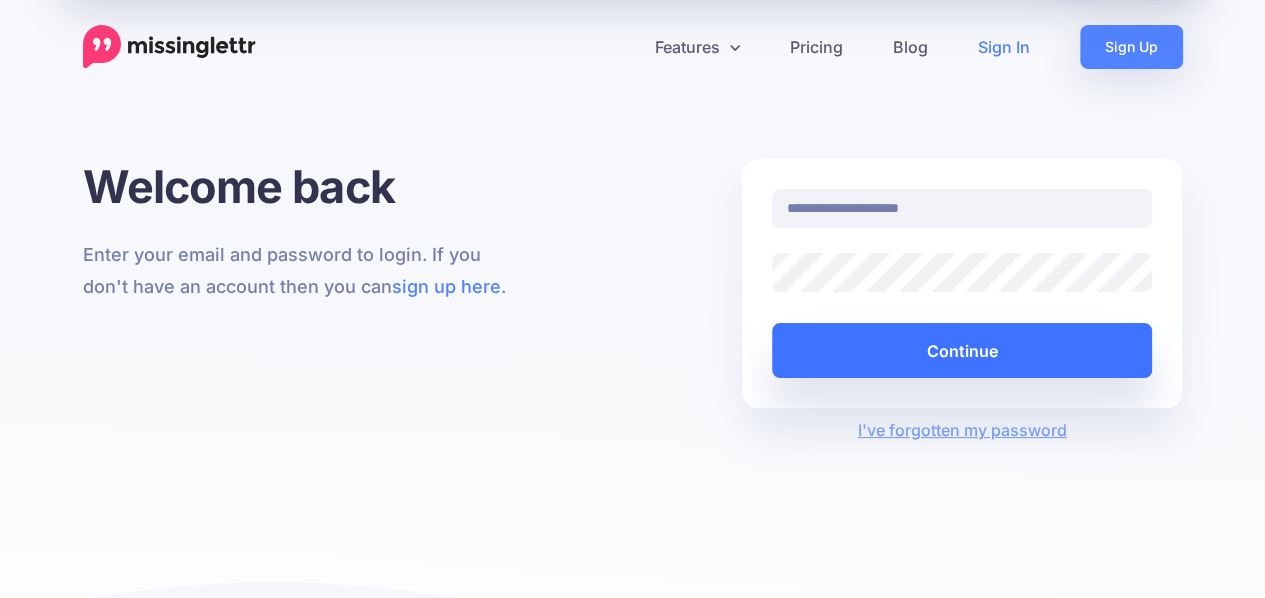 click on "Continue" at bounding box center [962, 350] 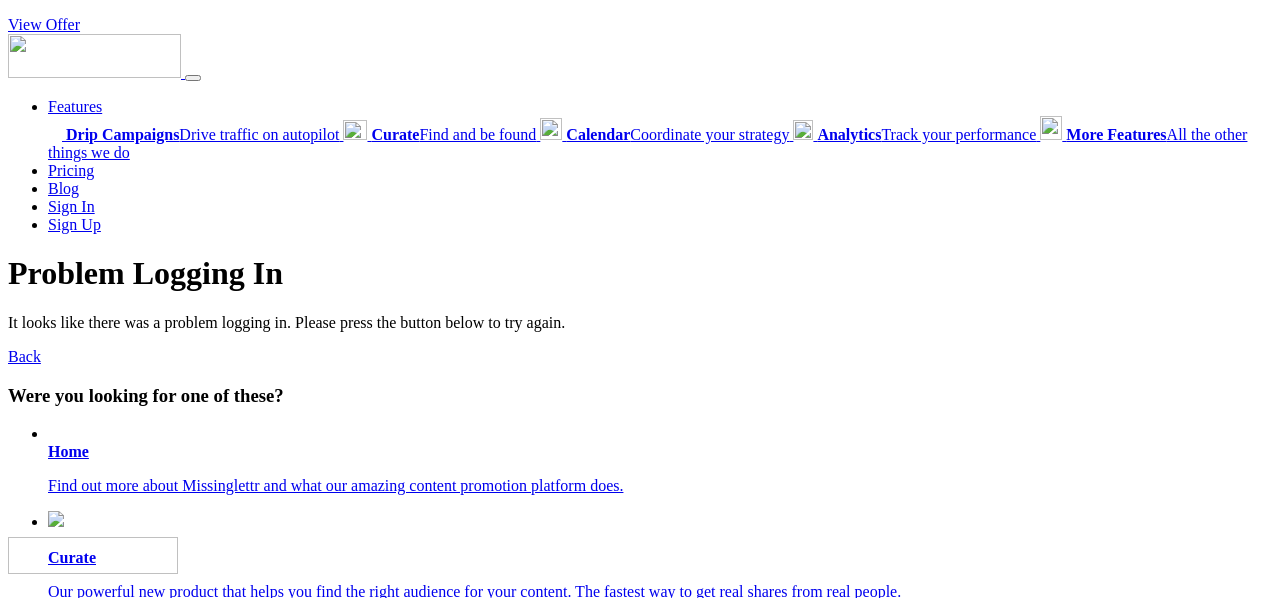 scroll, scrollTop: 0, scrollLeft: 0, axis: both 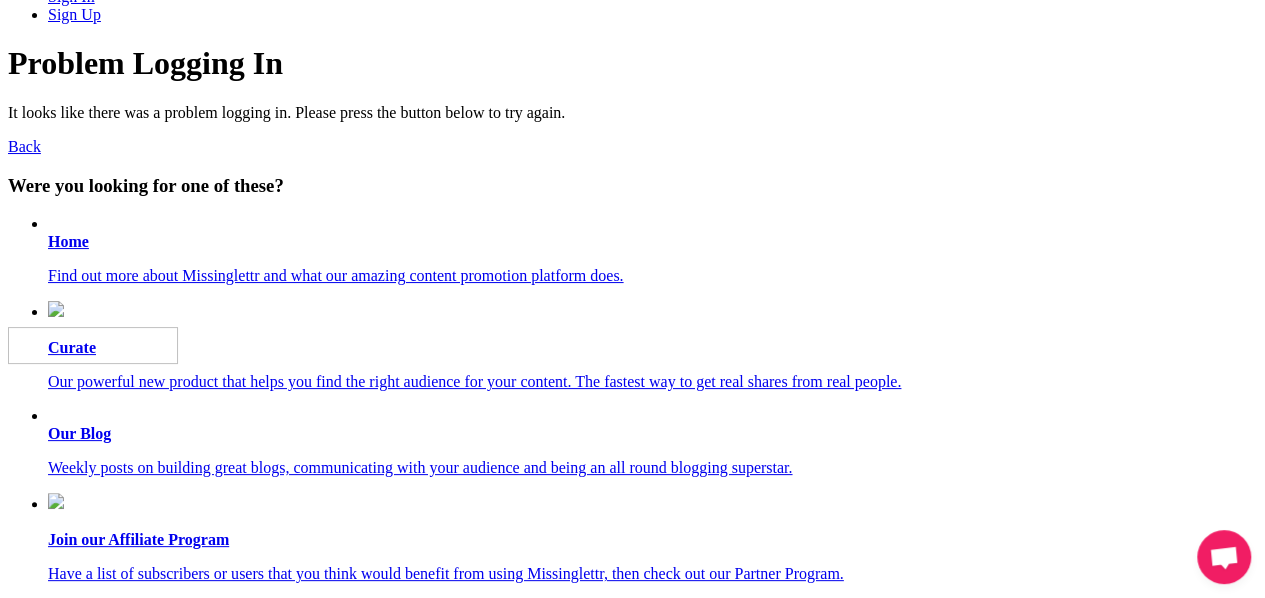 click on "Back" at bounding box center [24, 146] 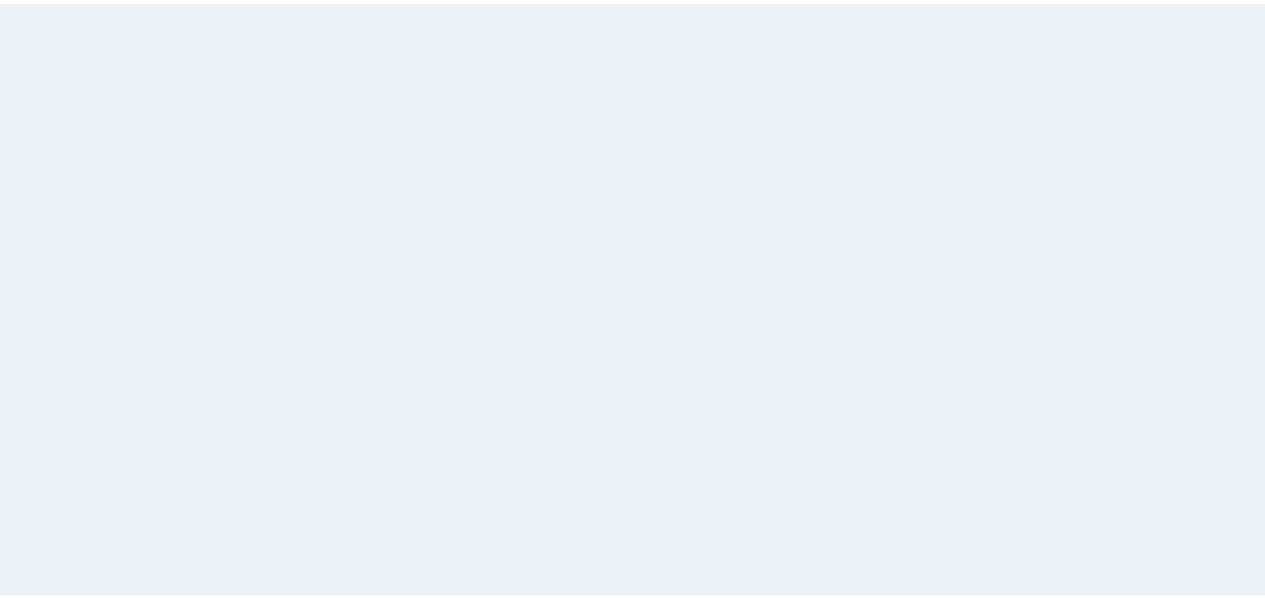 scroll, scrollTop: 0, scrollLeft: 0, axis: both 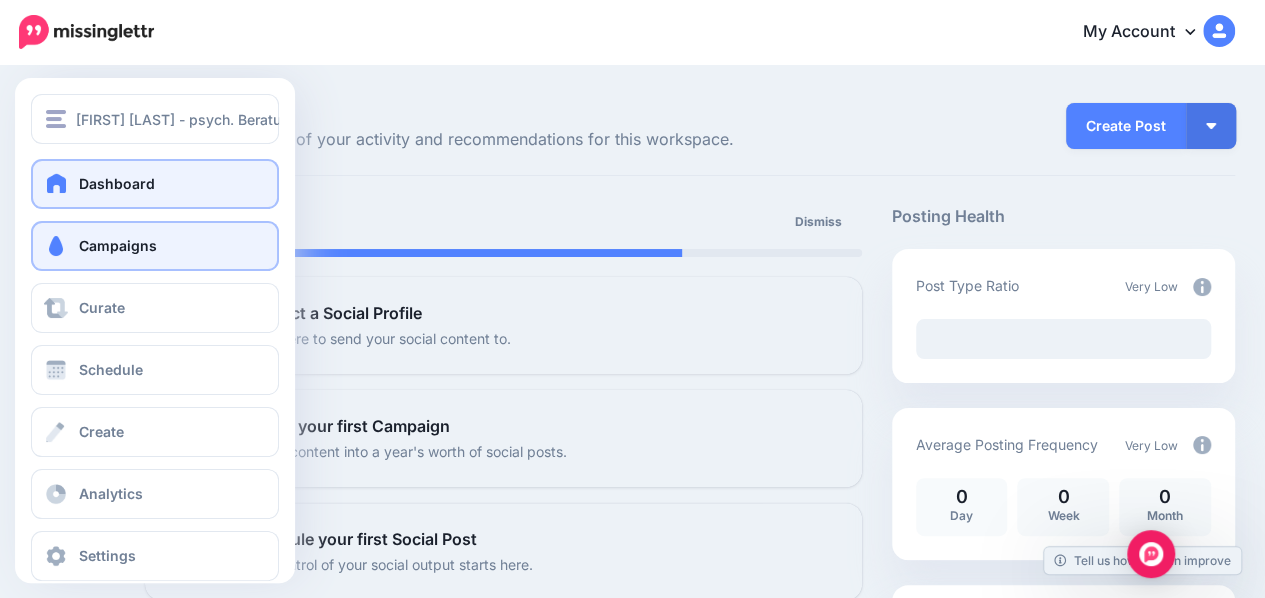 click on "Campaigns" at bounding box center [118, 245] 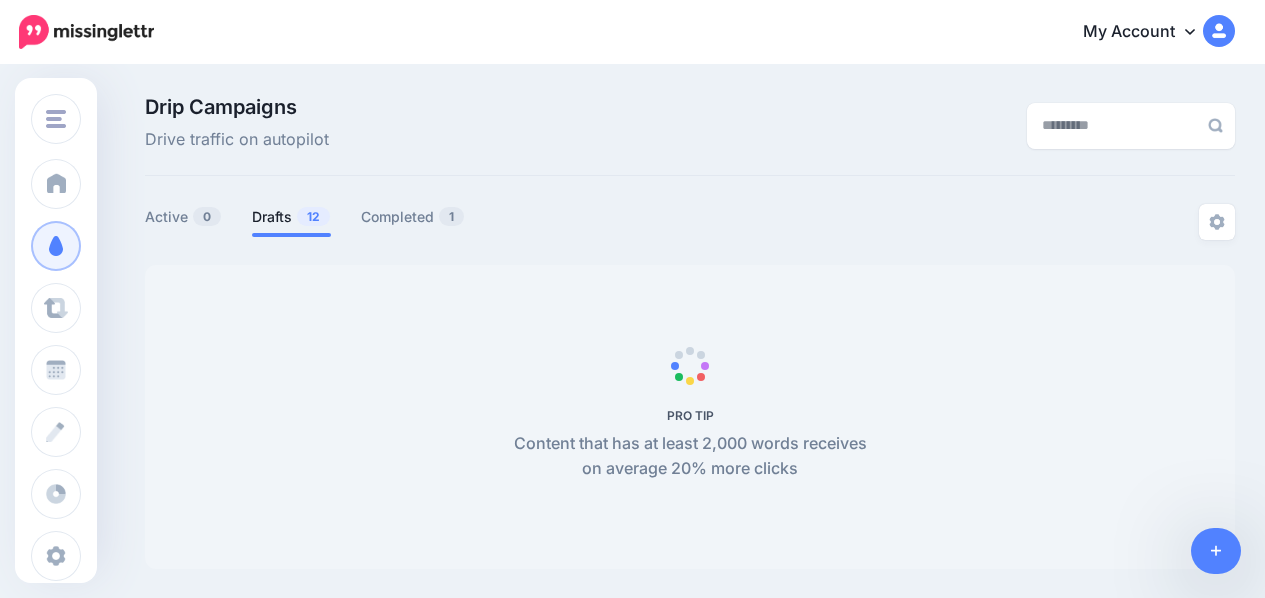 scroll, scrollTop: 0, scrollLeft: 0, axis: both 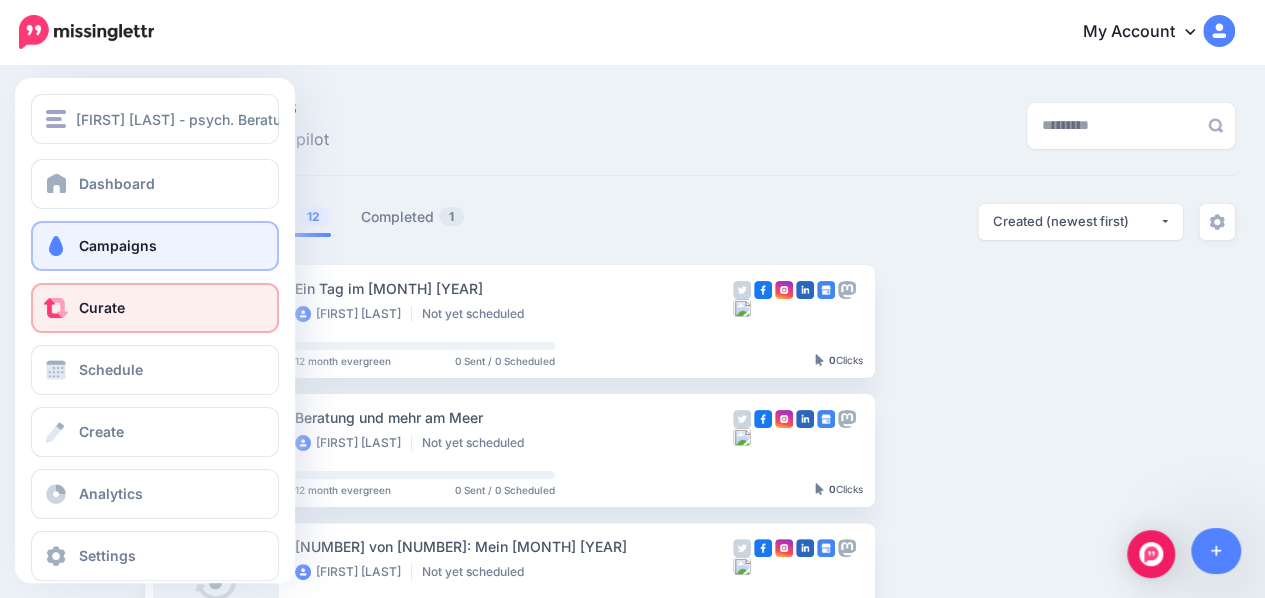 click at bounding box center [56, 308] 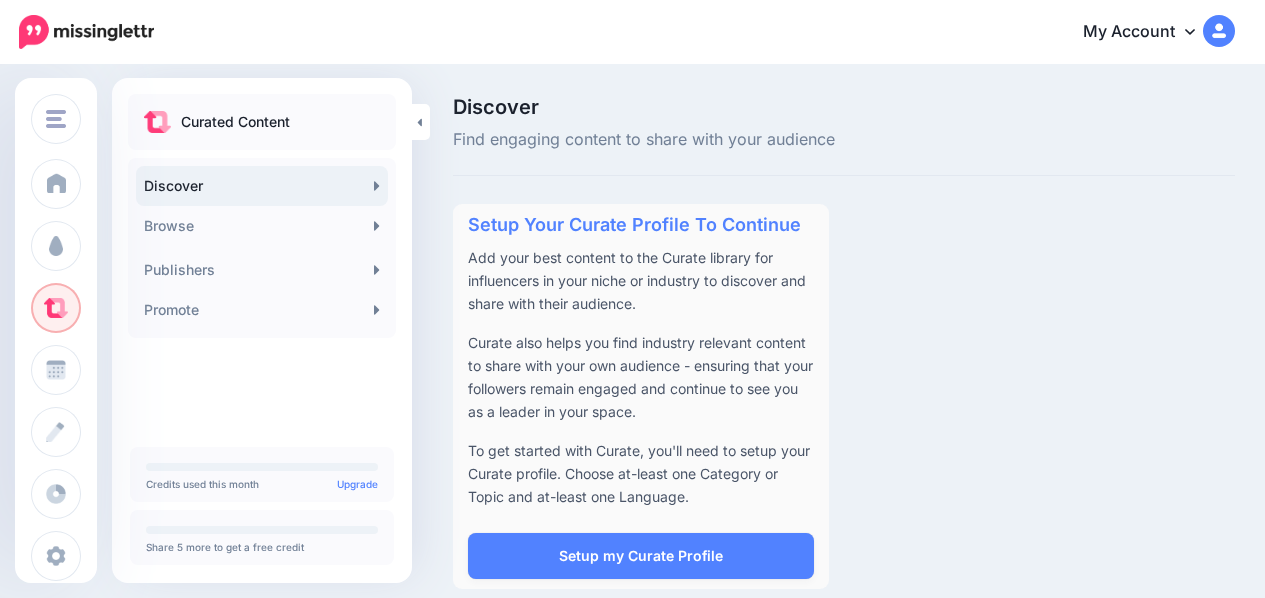 scroll, scrollTop: 0, scrollLeft: 0, axis: both 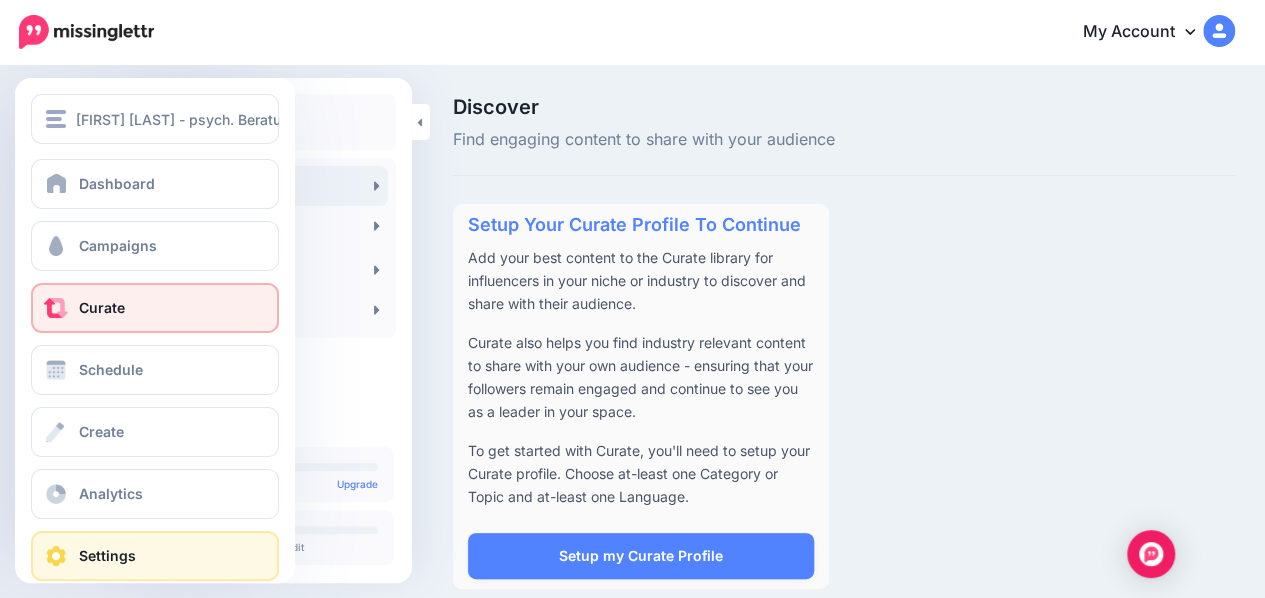 click on "Settings" at bounding box center [155, 556] 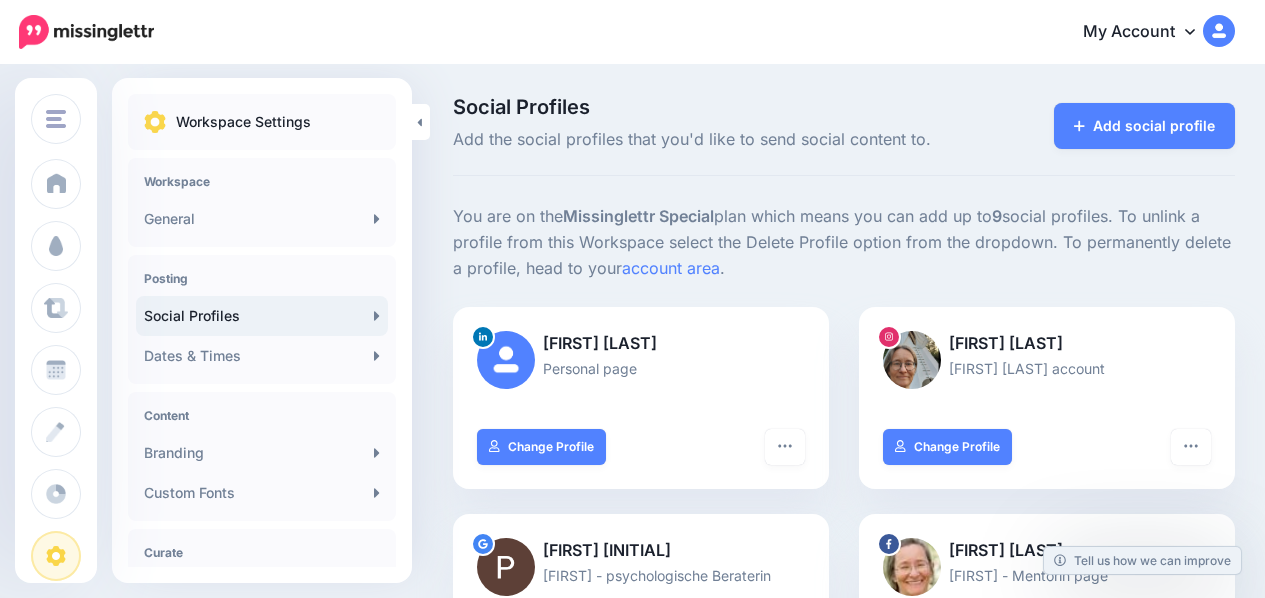 scroll, scrollTop: 0, scrollLeft: 0, axis: both 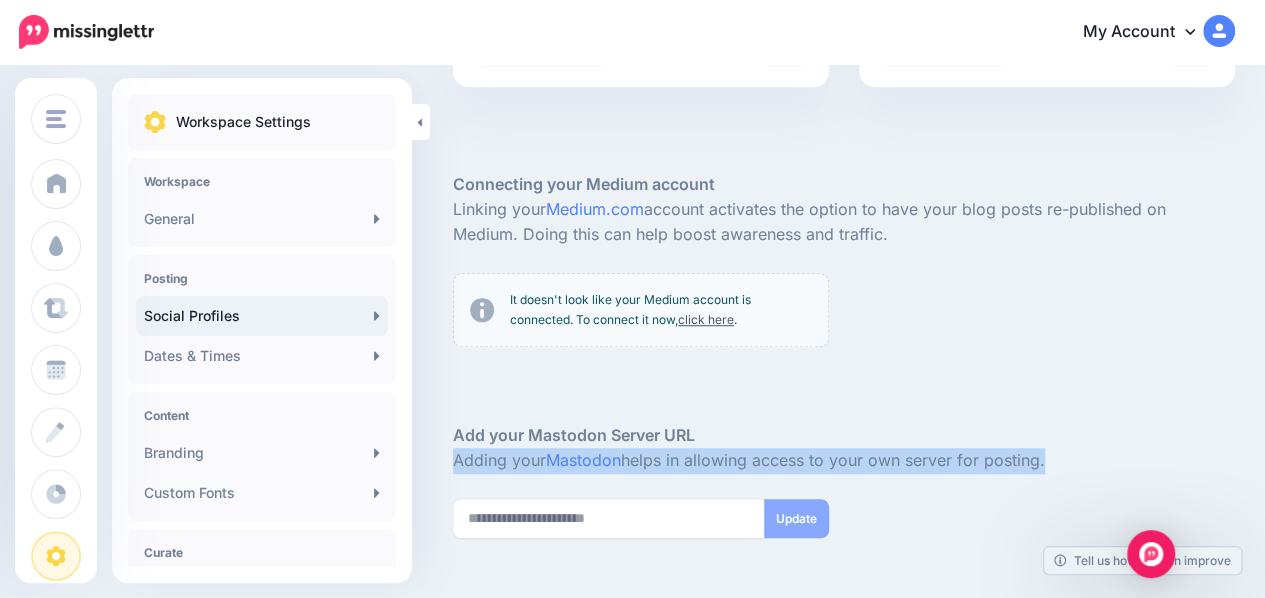 drag, startPoint x: 1252, startPoint y: 500, endPoint x: 1249, endPoint y: 467, distance: 33.13608 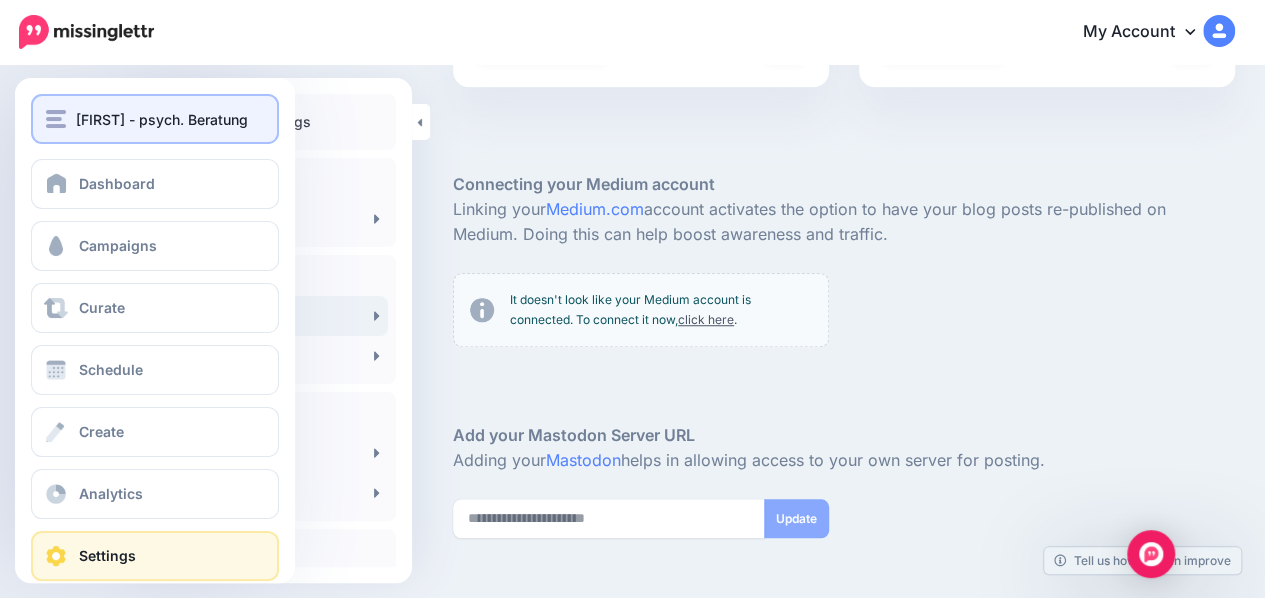 click at bounding box center [56, 119] 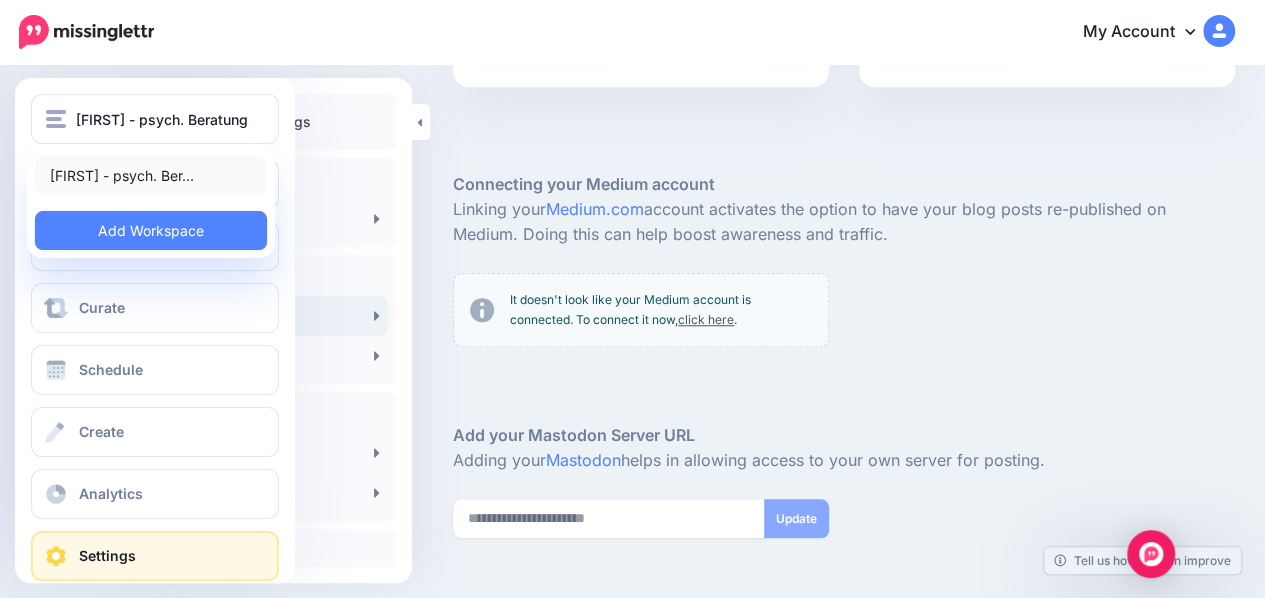 click on "[FIRST] [LAST] - psych. Ber…" at bounding box center [151, 175] 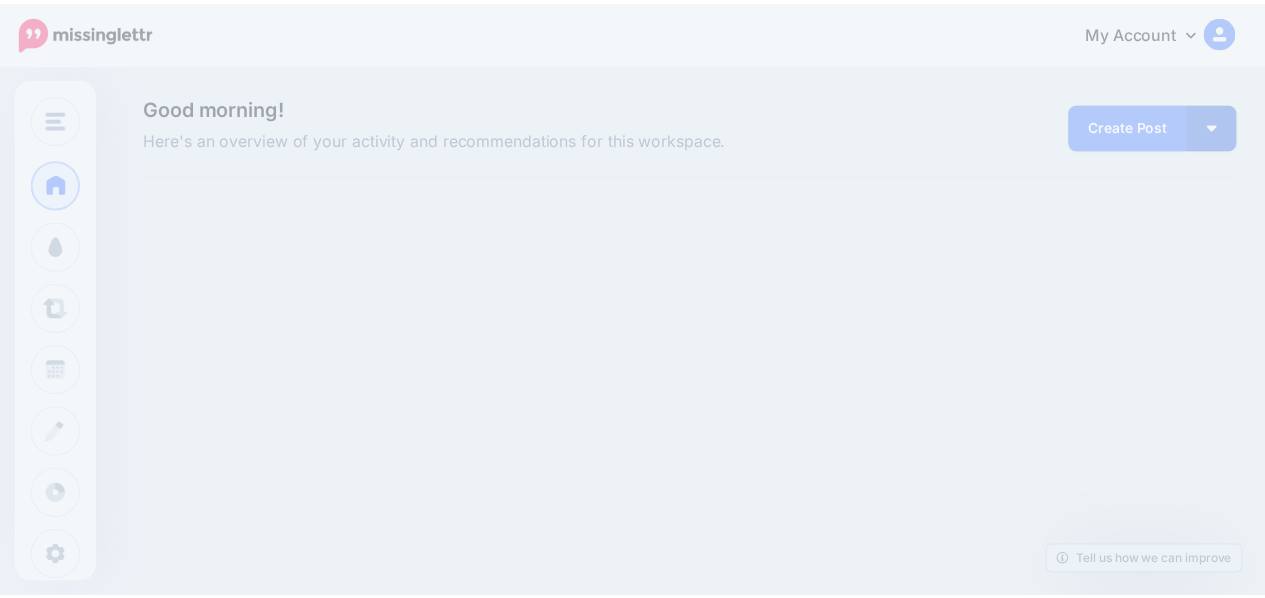 scroll, scrollTop: 0, scrollLeft: 0, axis: both 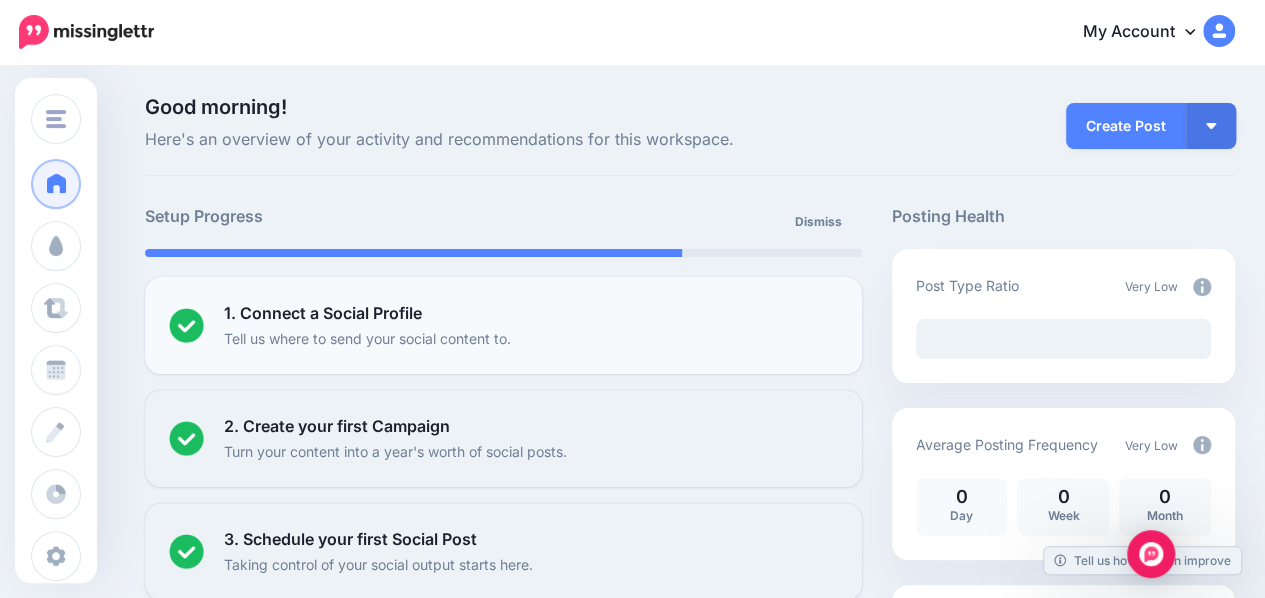 click on "1. Connect a Social Profile
Tell us where to send your social content to." at bounding box center (531, 325) 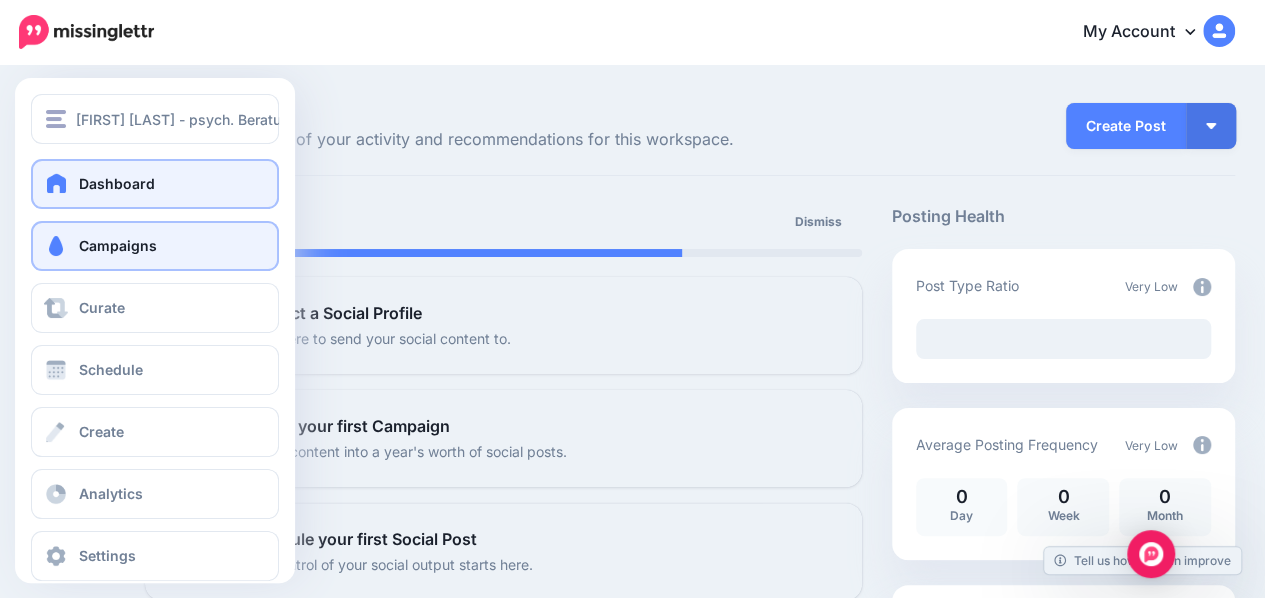 click on "Campaigns" at bounding box center [155, 246] 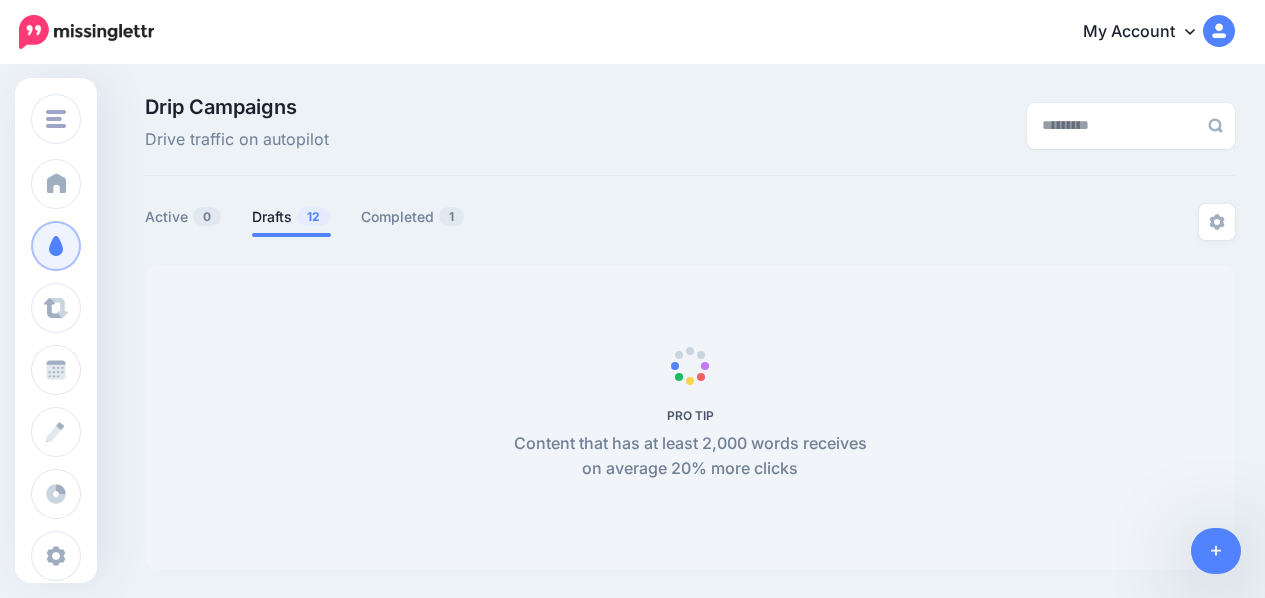 scroll, scrollTop: 0, scrollLeft: 0, axis: both 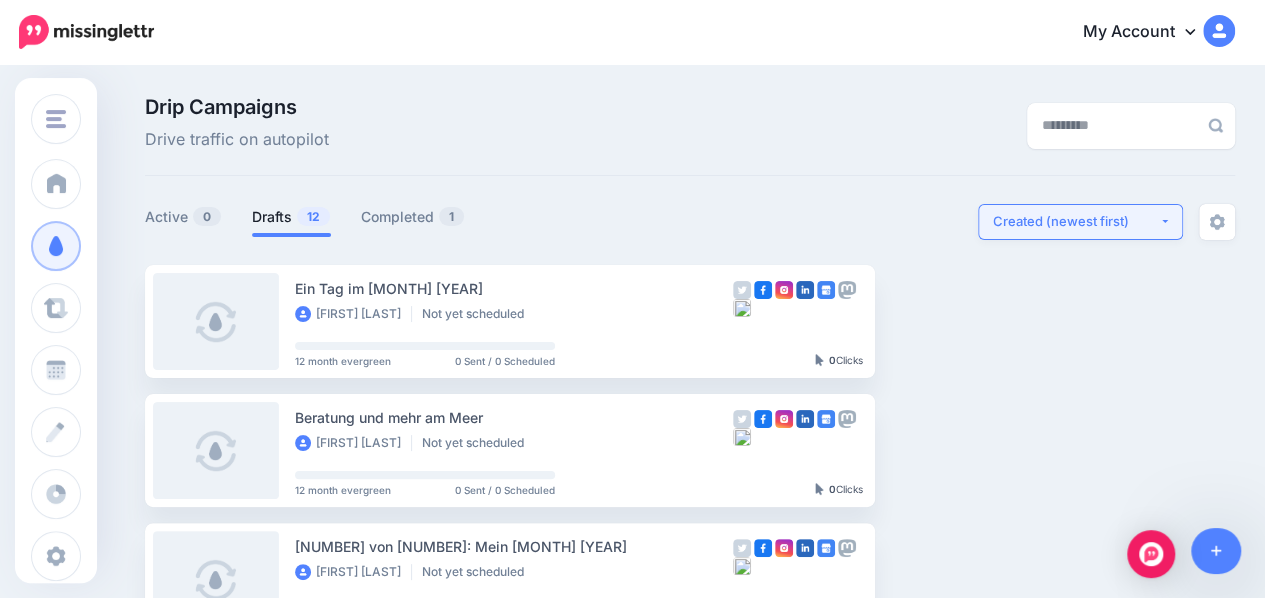 click on "Created (newest first)" at bounding box center (1080, 222) 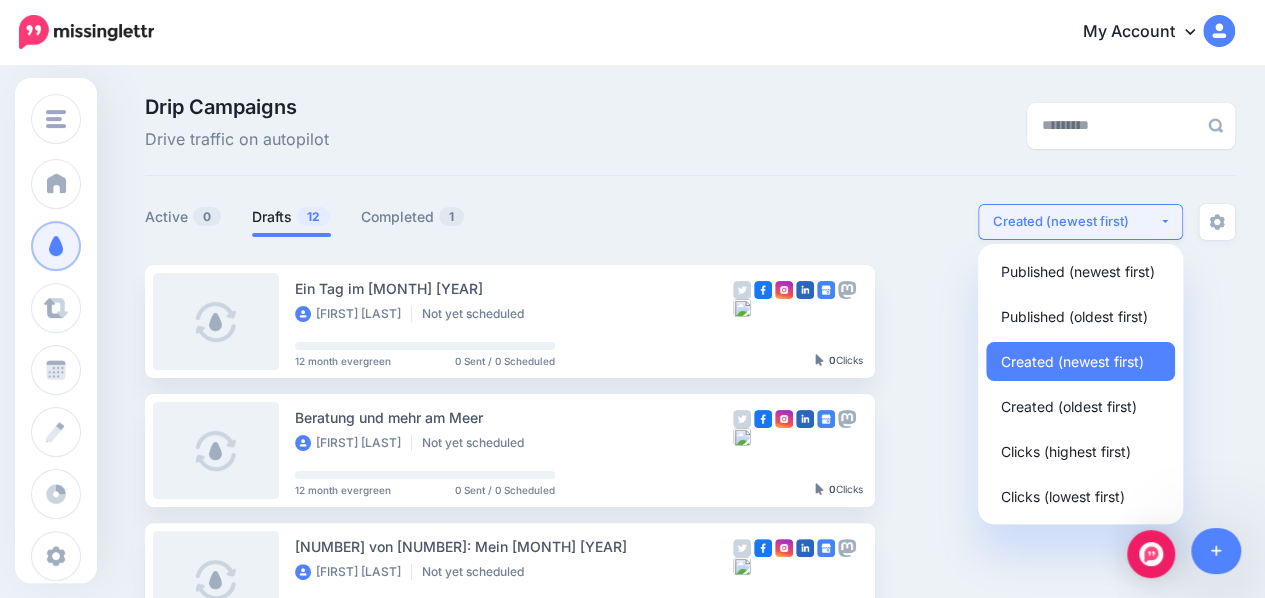 click on "Created (newest first)" at bounding box center (1080, 222) 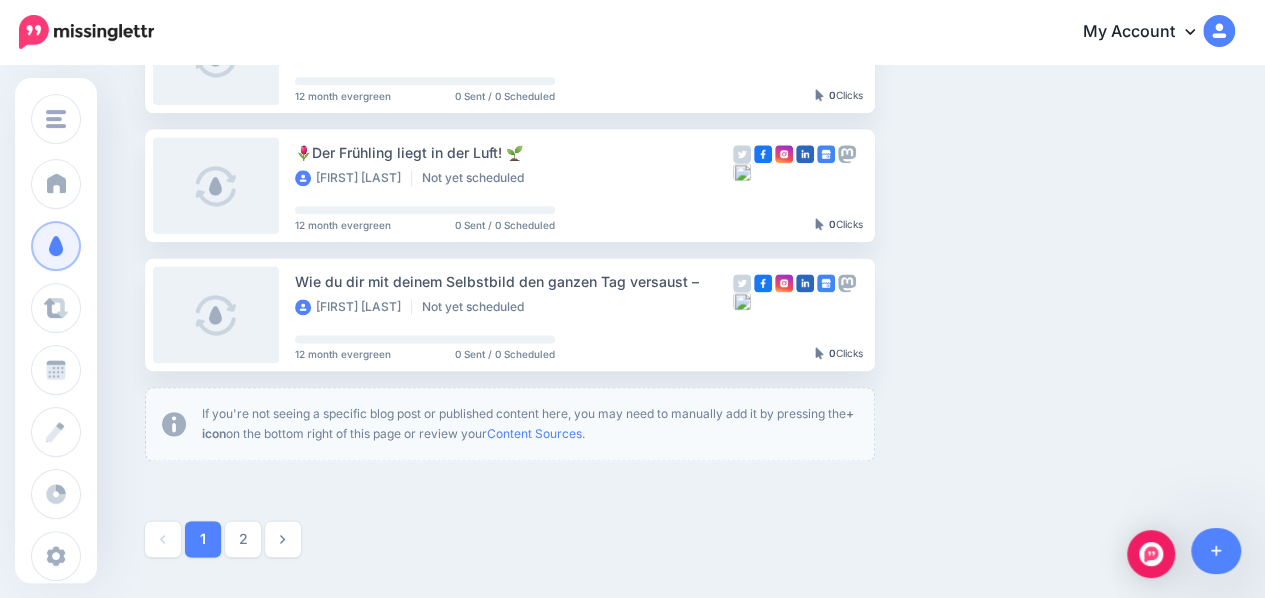 scroll, scrollTop: 1218, scrollLeft: 0, axis: vertical 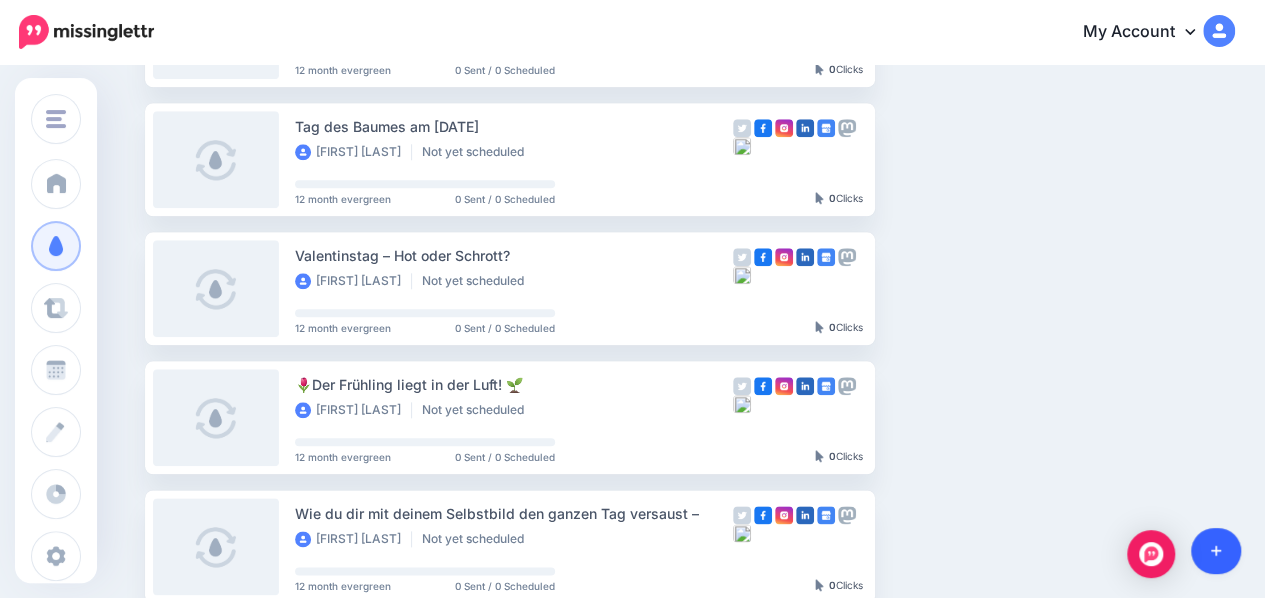 click 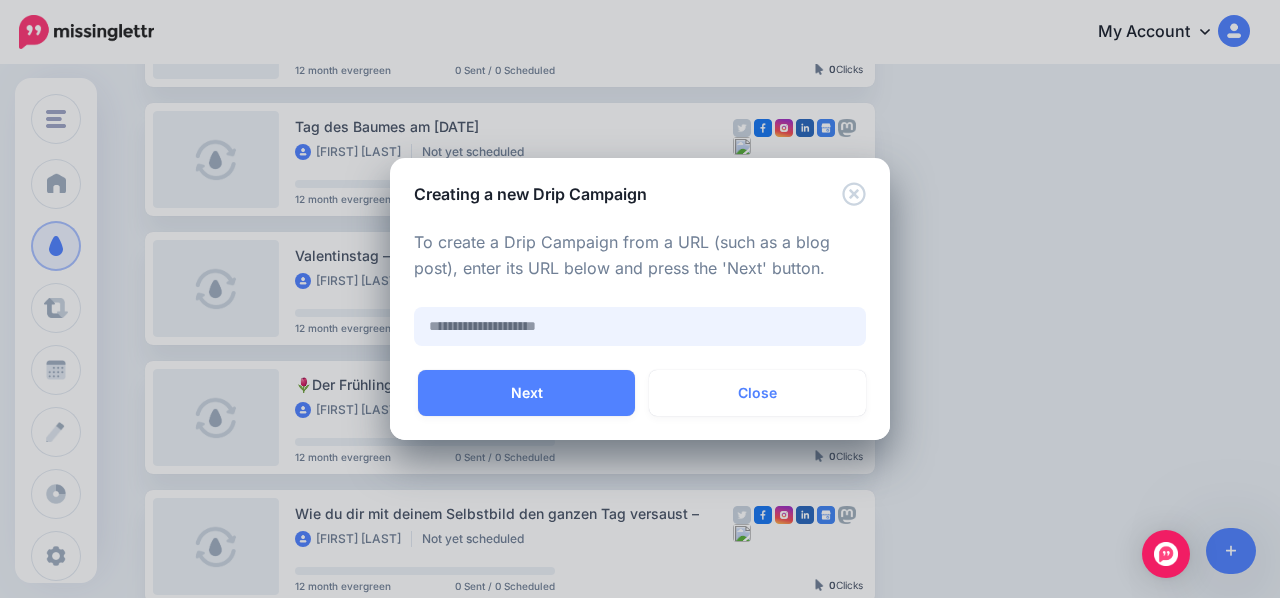 paste on "**********" 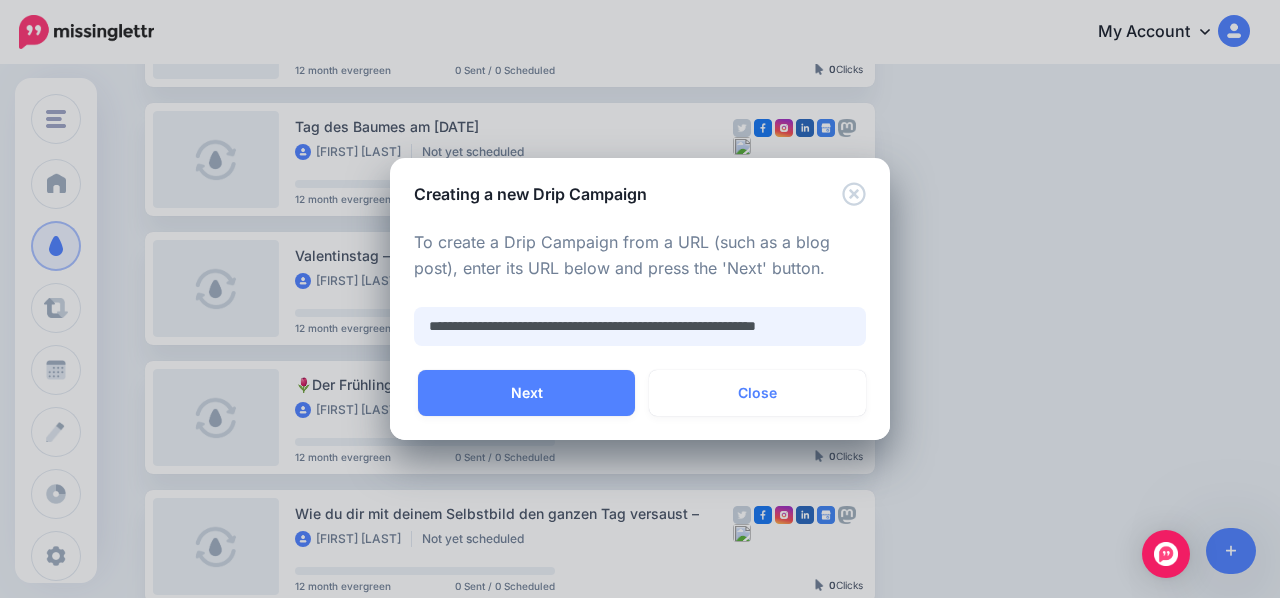 scroll, scrollTop: 0, scrollLeft: 34, axis: horizontal 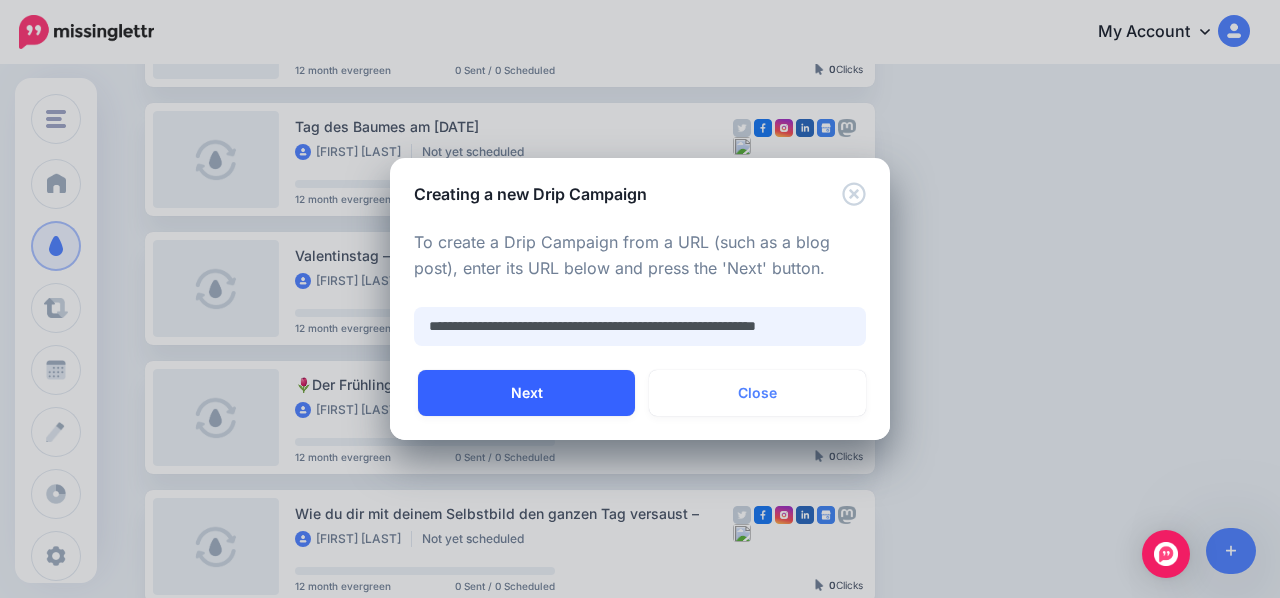type on "**********" 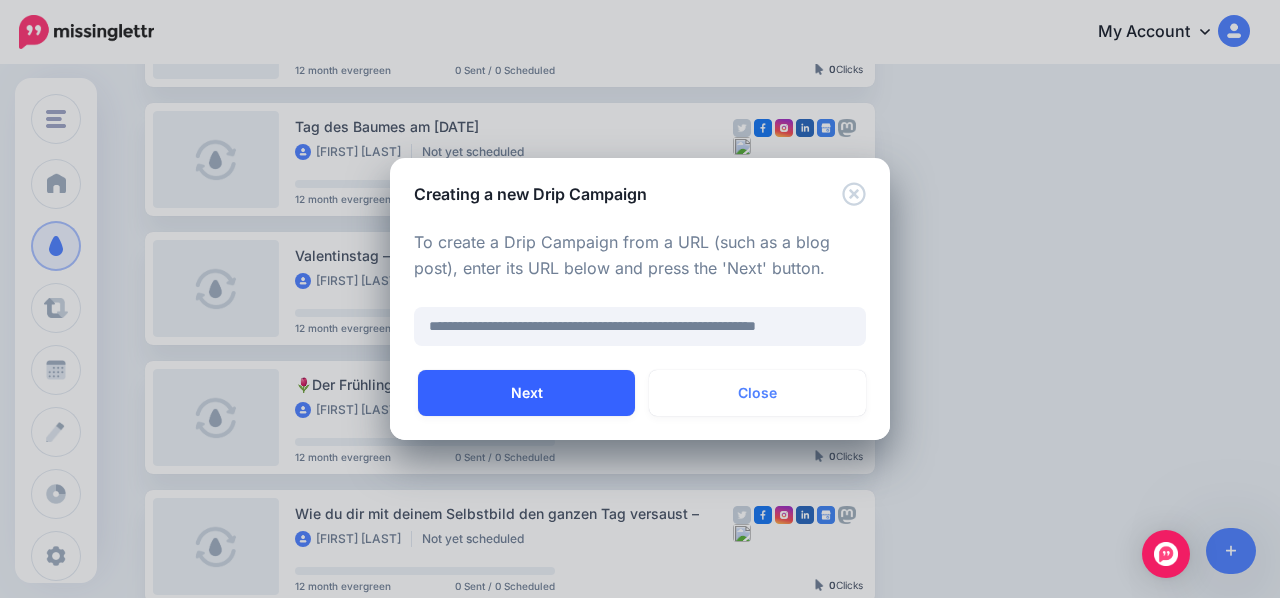 click on "Next" at bounding box center (526, 393) 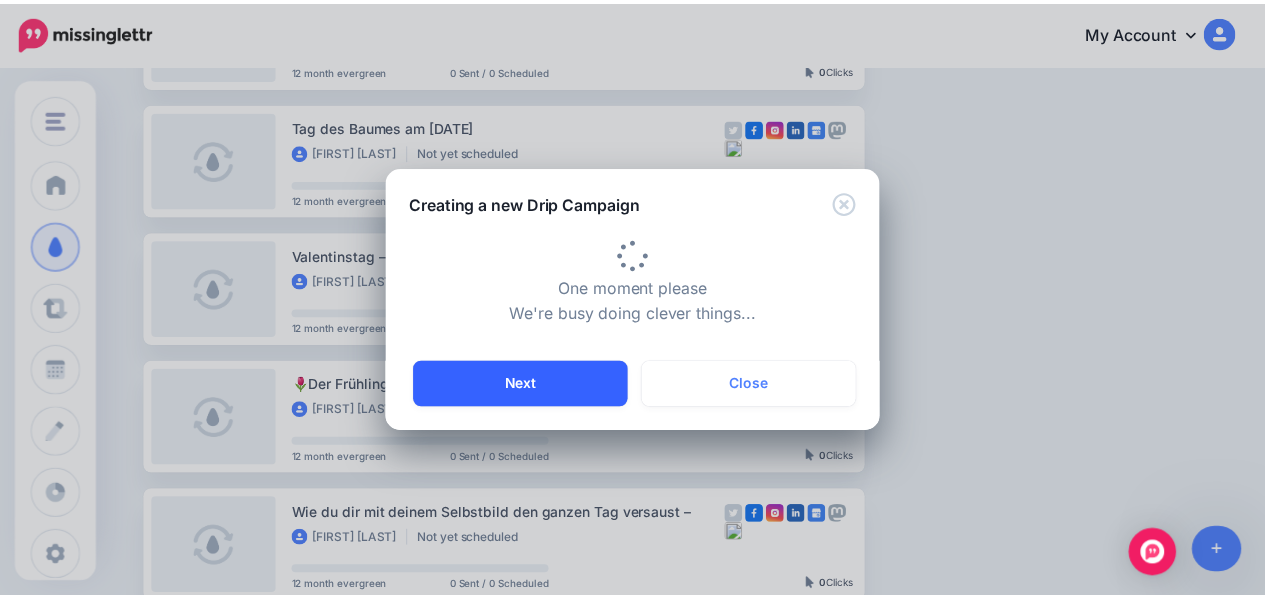 scroll, scrollTop: 0, scrollLeft: 0, axis: both 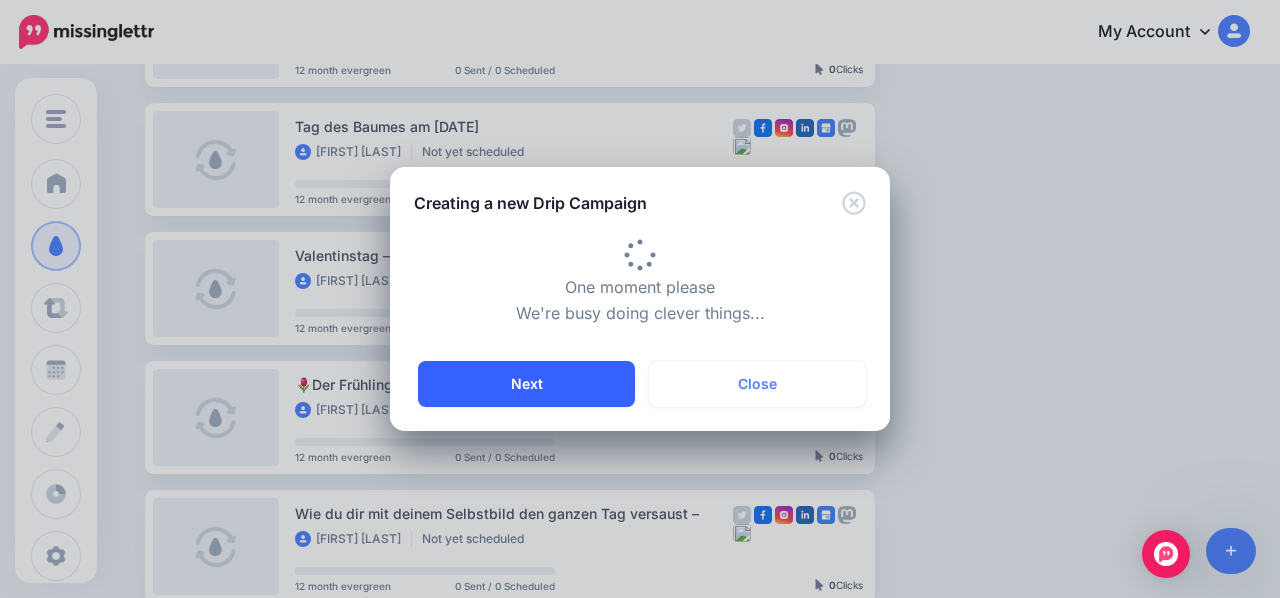 type on "**********" 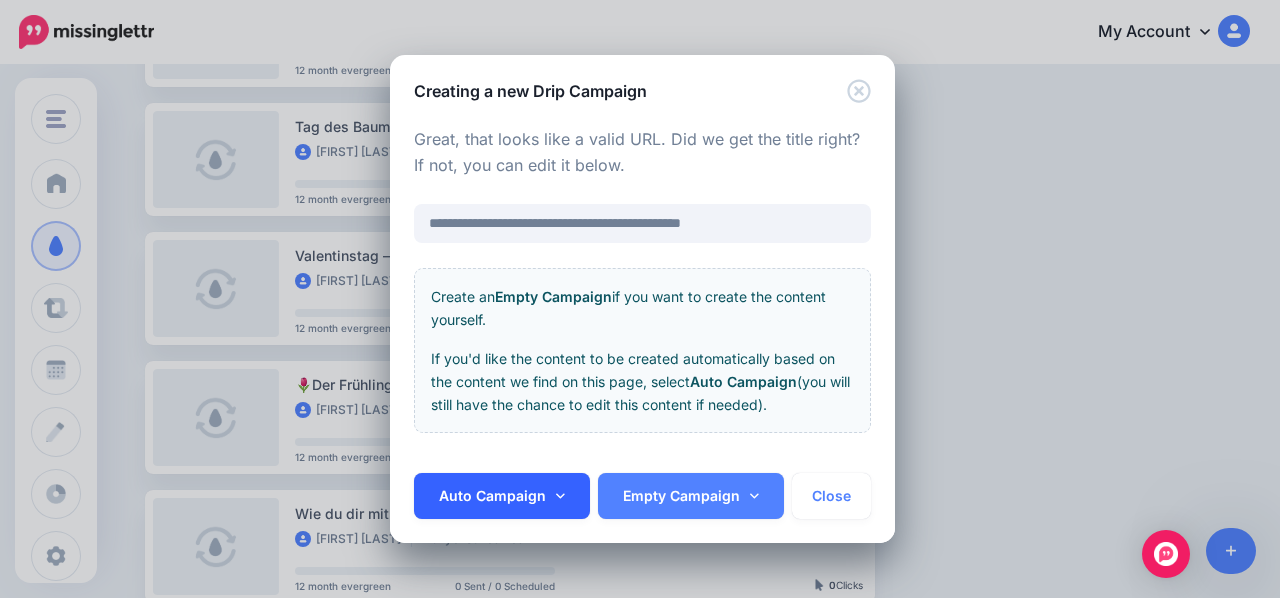 click 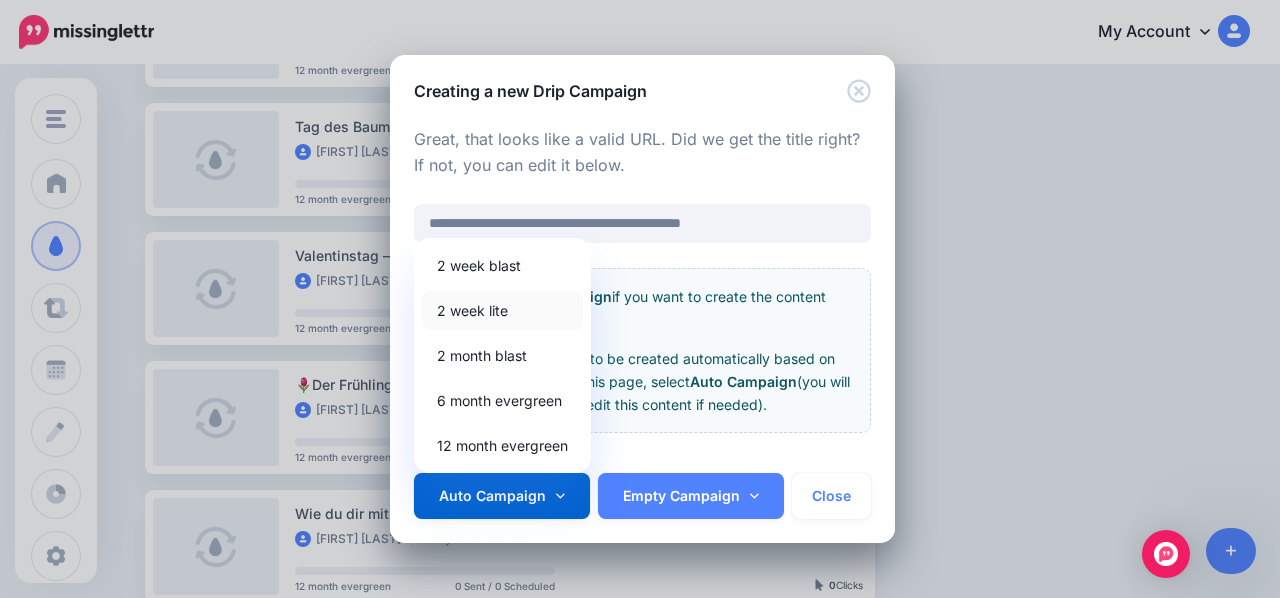 click on "2 week lite" at bounding box center (502, 310) 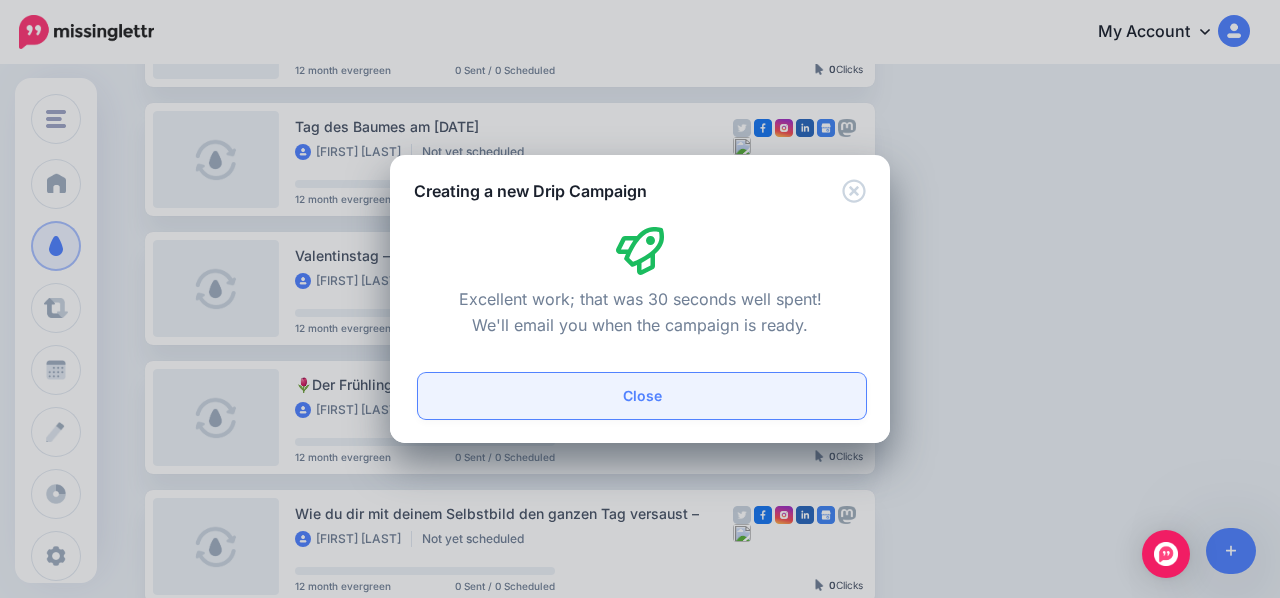 click on "Close" at bounding box center [642, 396] 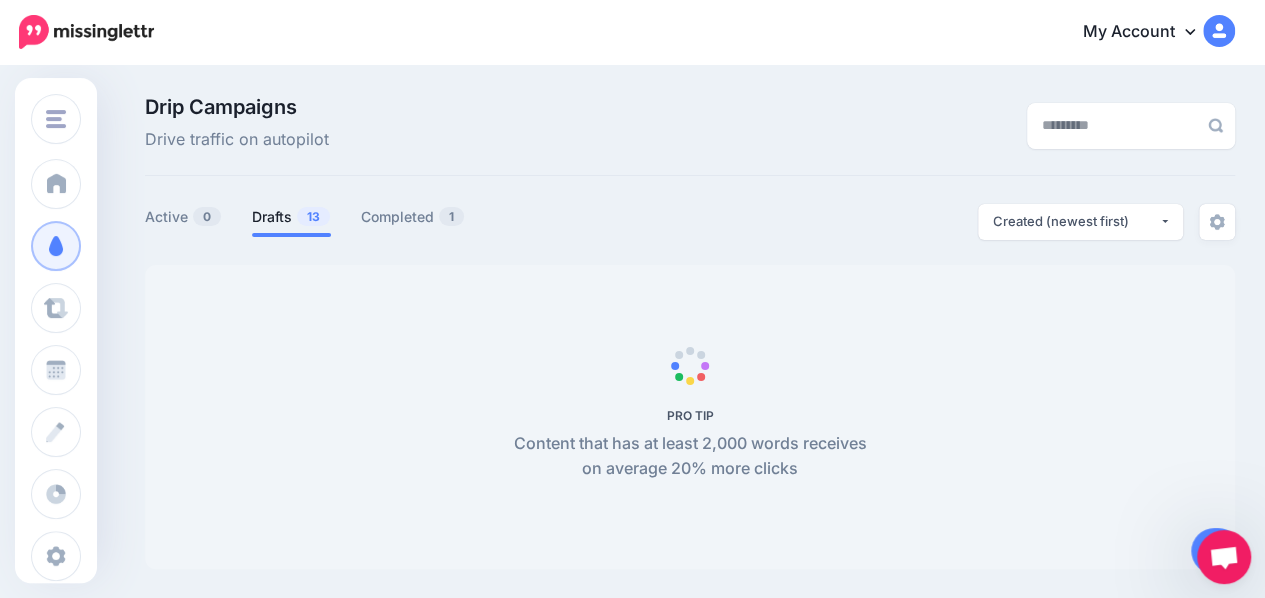 scroll, scrollTop: 171, scrollLeft: 0, axis: vertical 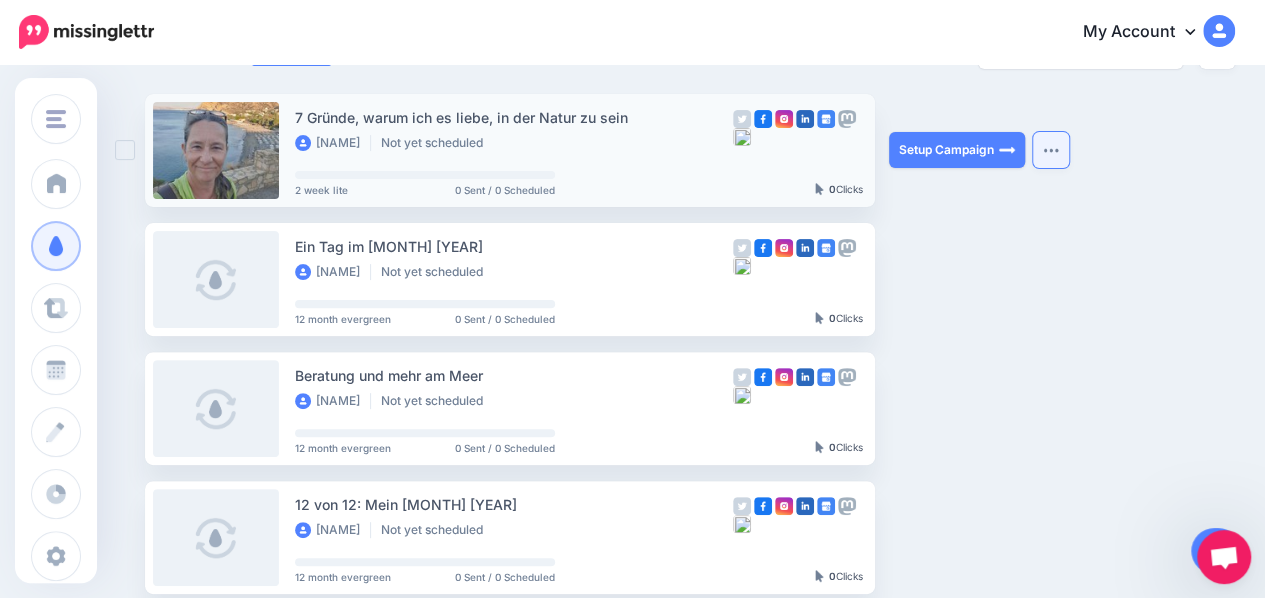 click at bounding box center (1051, 150) 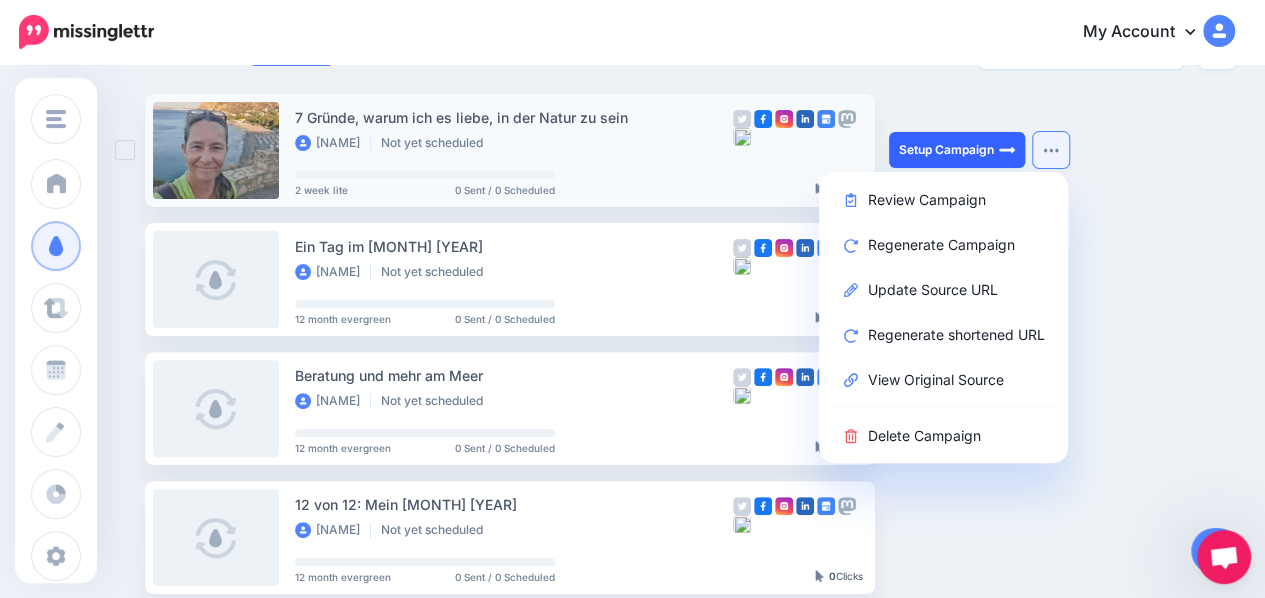 click at bounding box center [1007, 150] 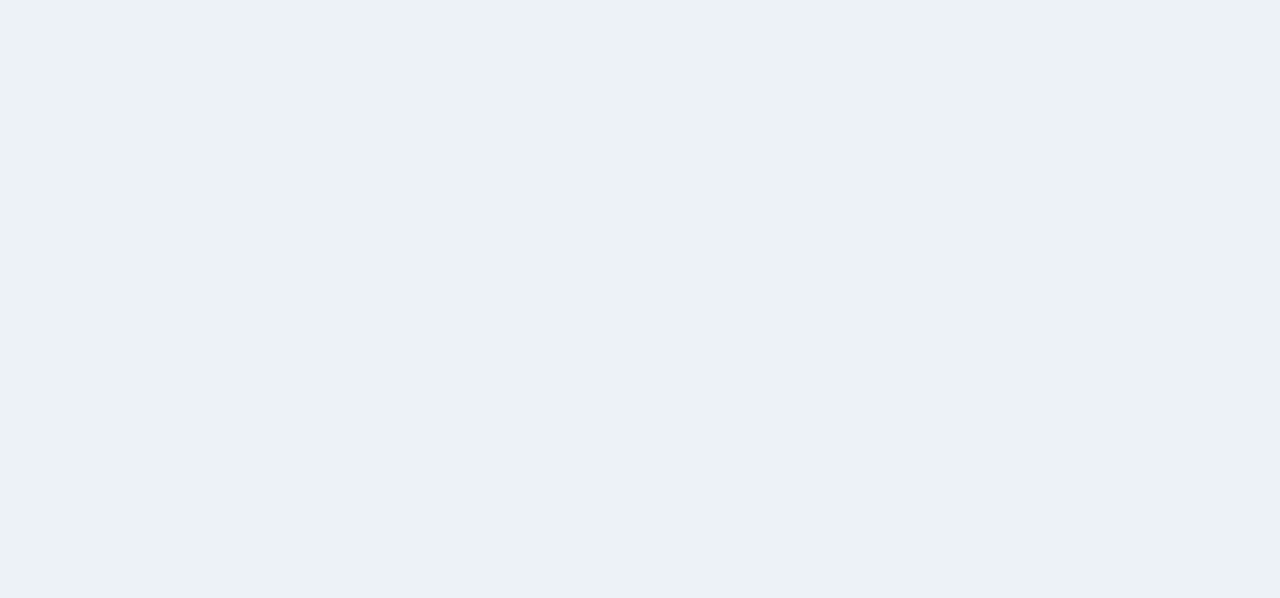 scroll, scrollTop: 0, scrollLeft: 0, axis: both 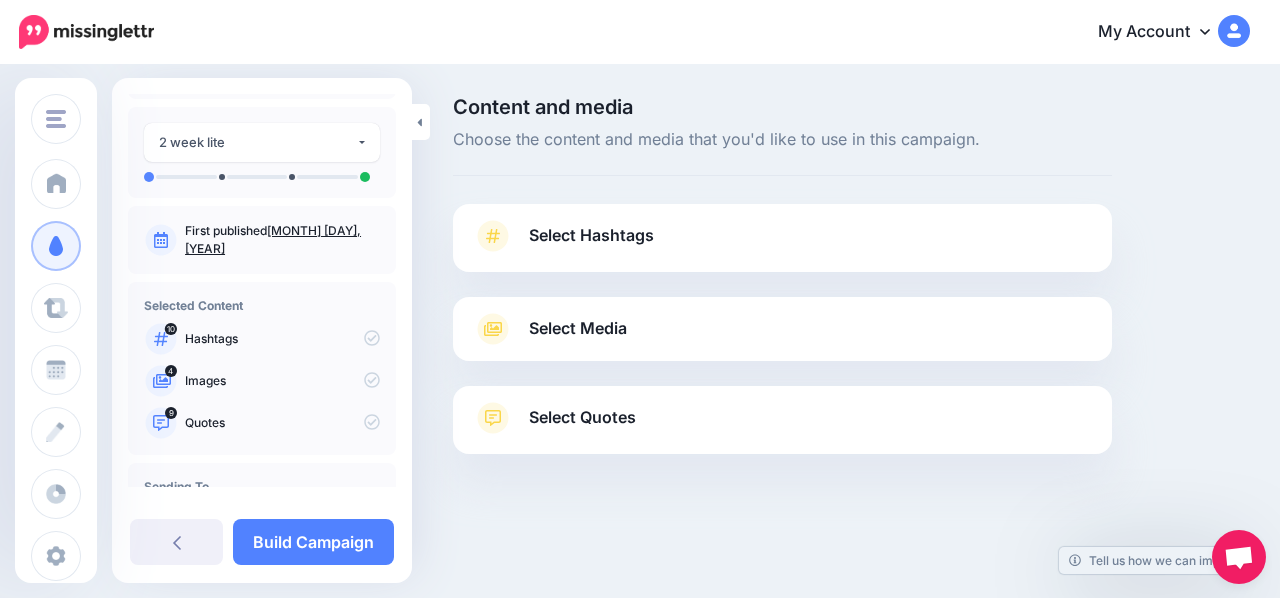 click on "Select Media" at bounding box center (578, 328) 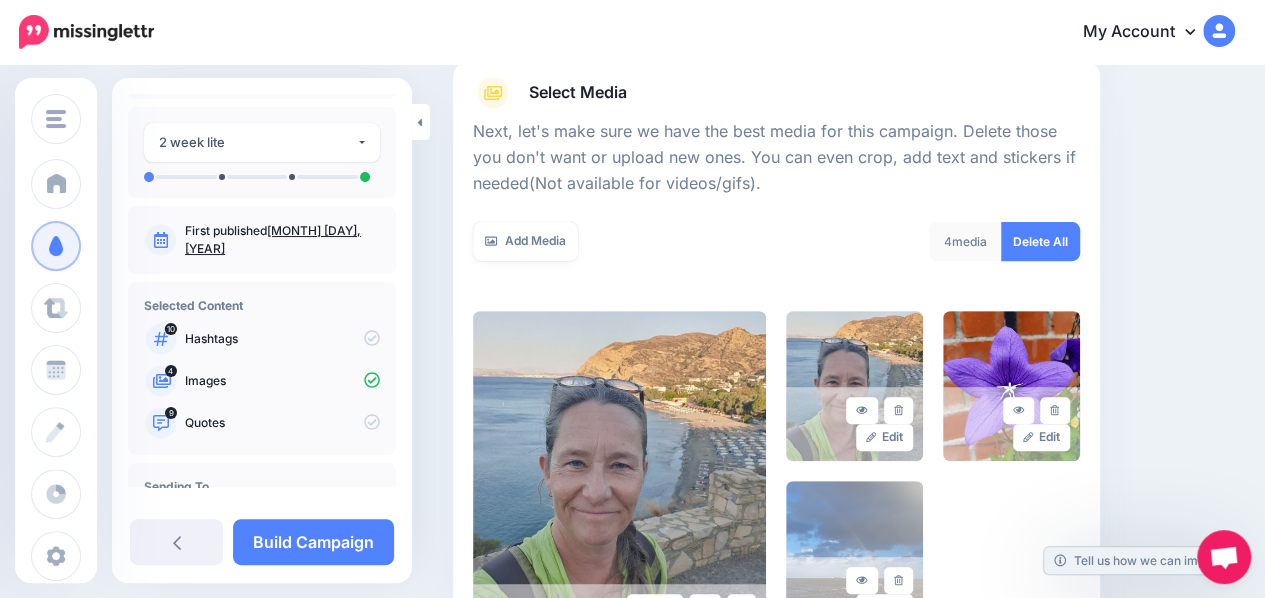 scroll, scrollTop: 280, scrollLeft: 0, axis: vertical 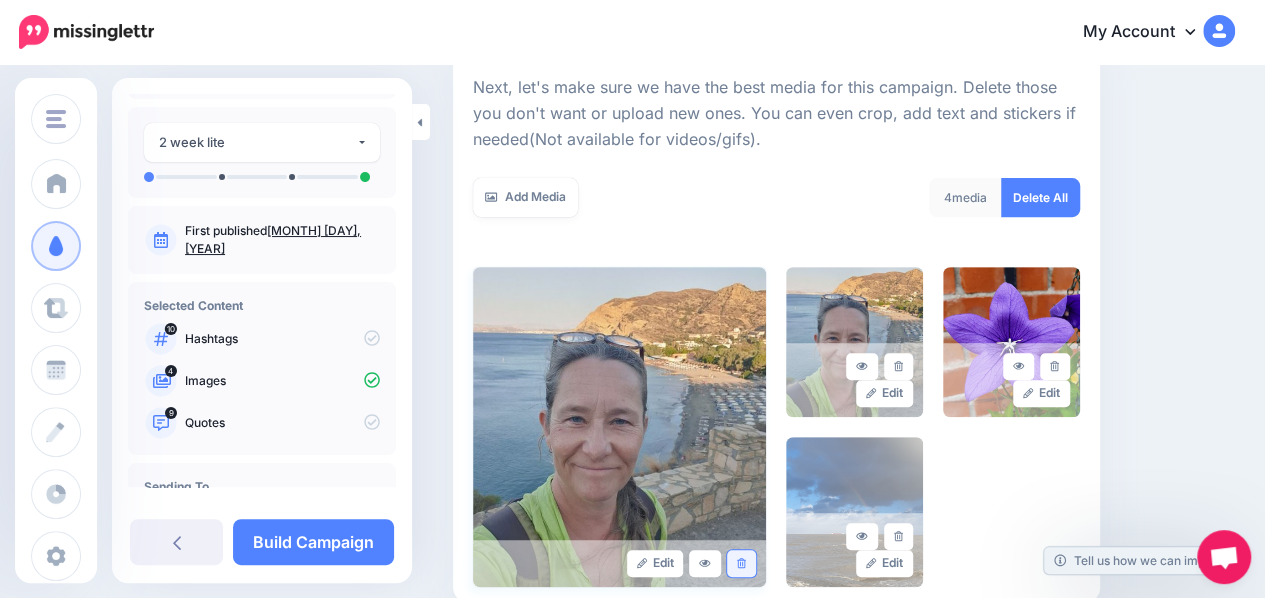 click 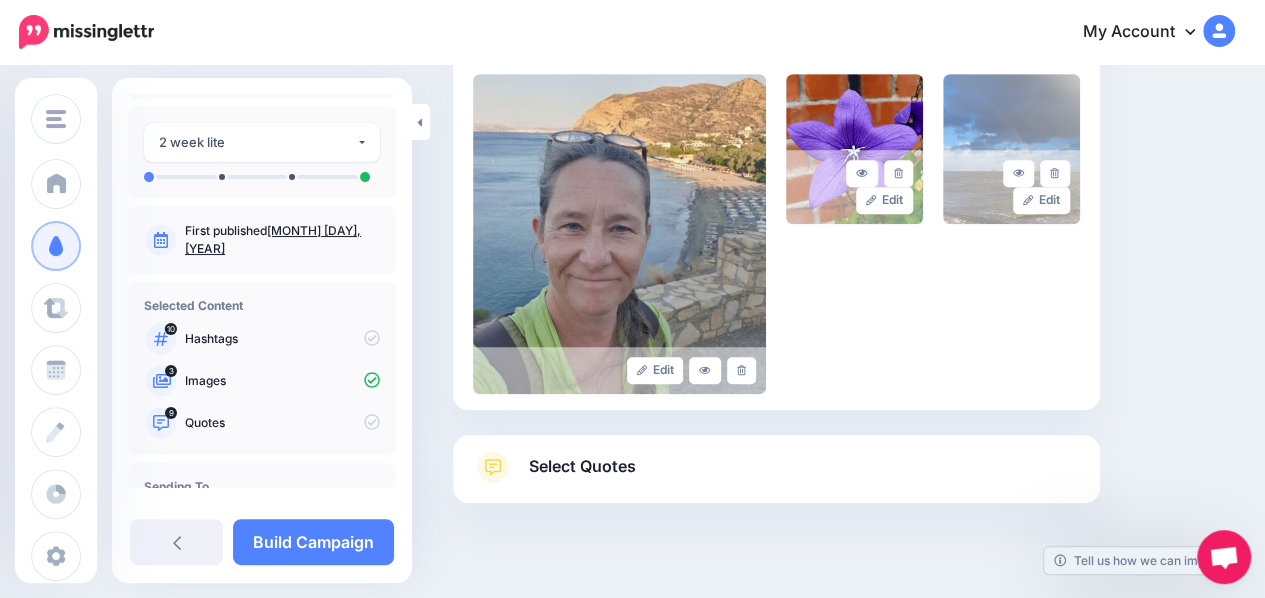 scroll, scrollTop: 494, scrollLeft: 0, axis: vertical 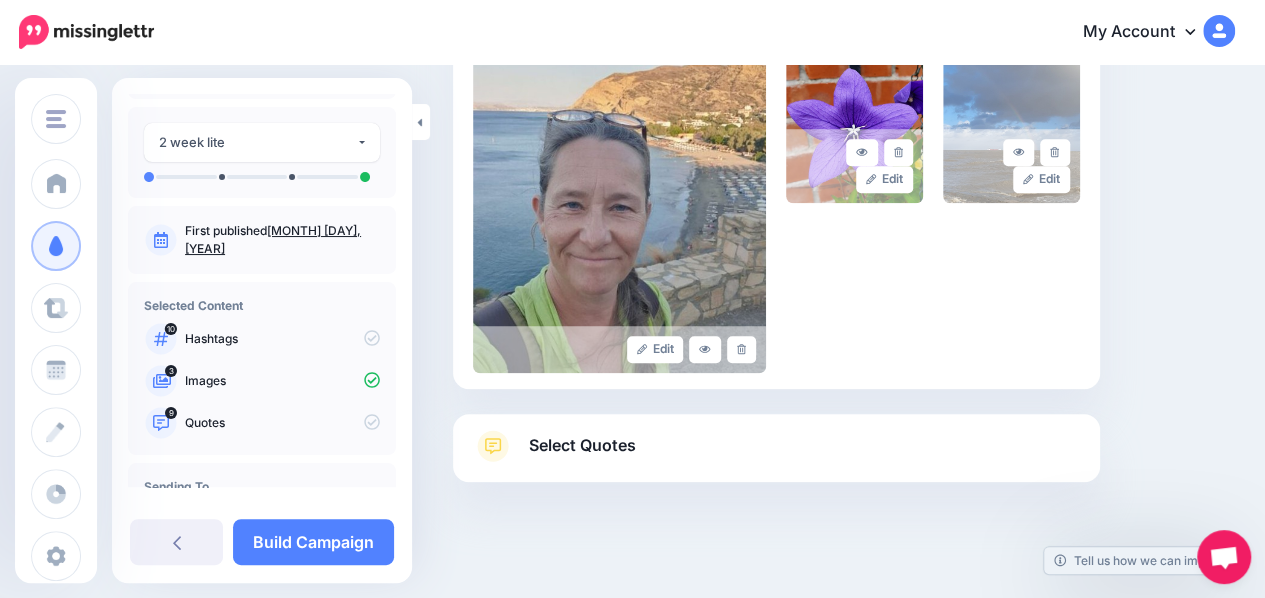 click on "Select Quotes" at bounding box center (776, 456) 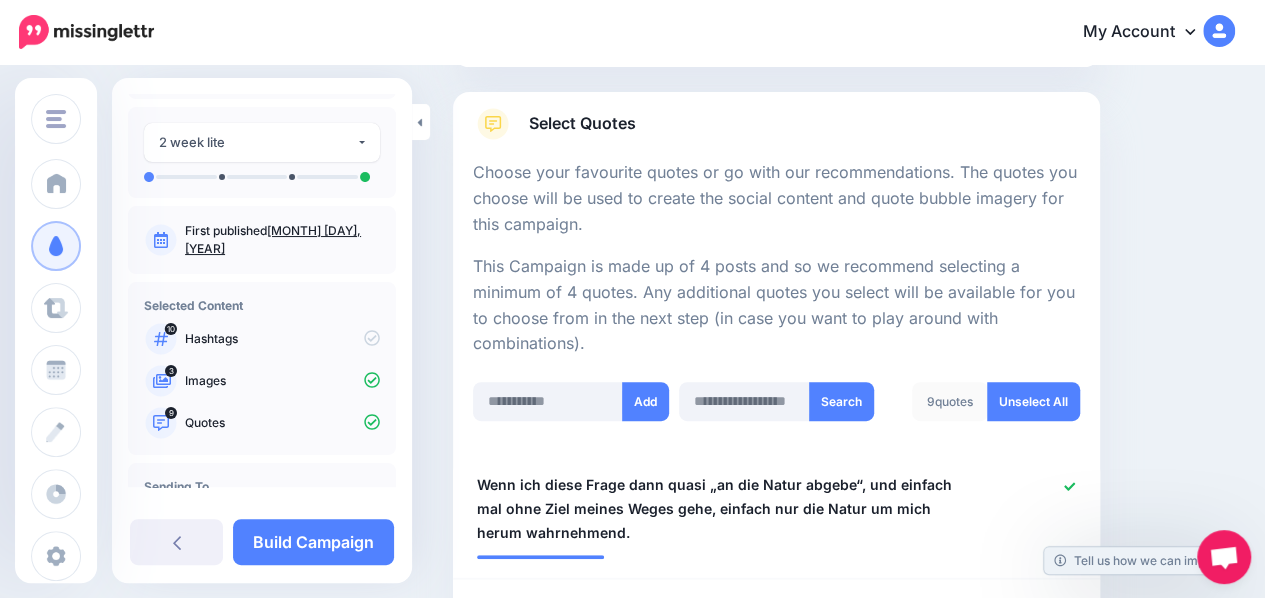 scroll, scrollTop: 304, scrollLeft: 0, axis: vertical 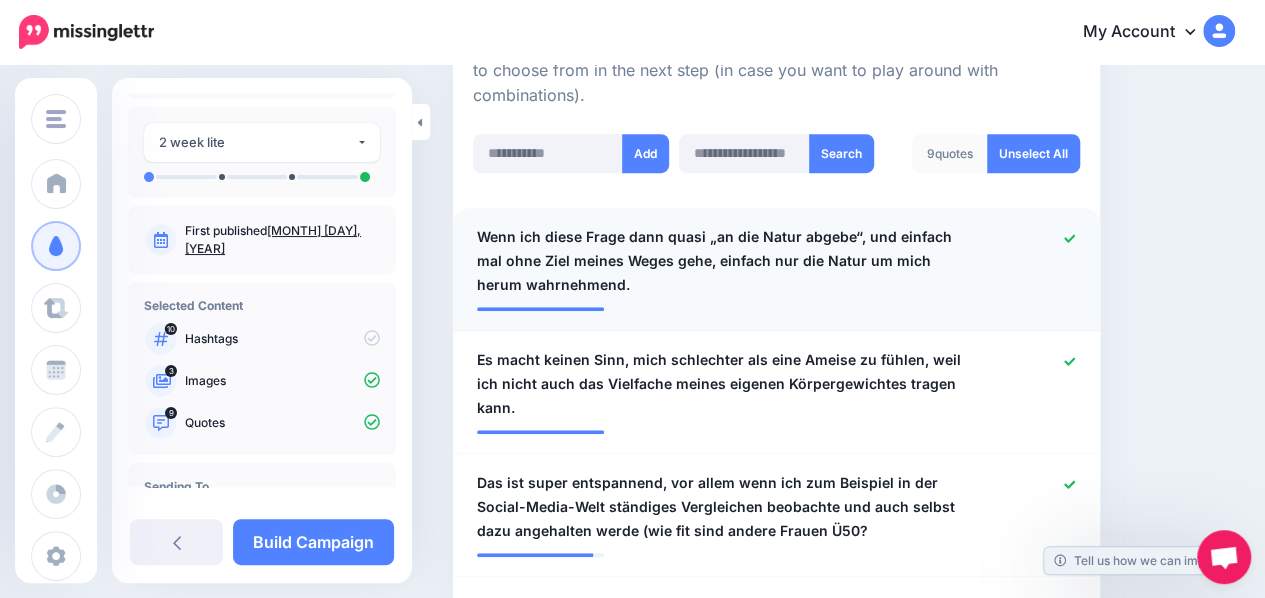 click 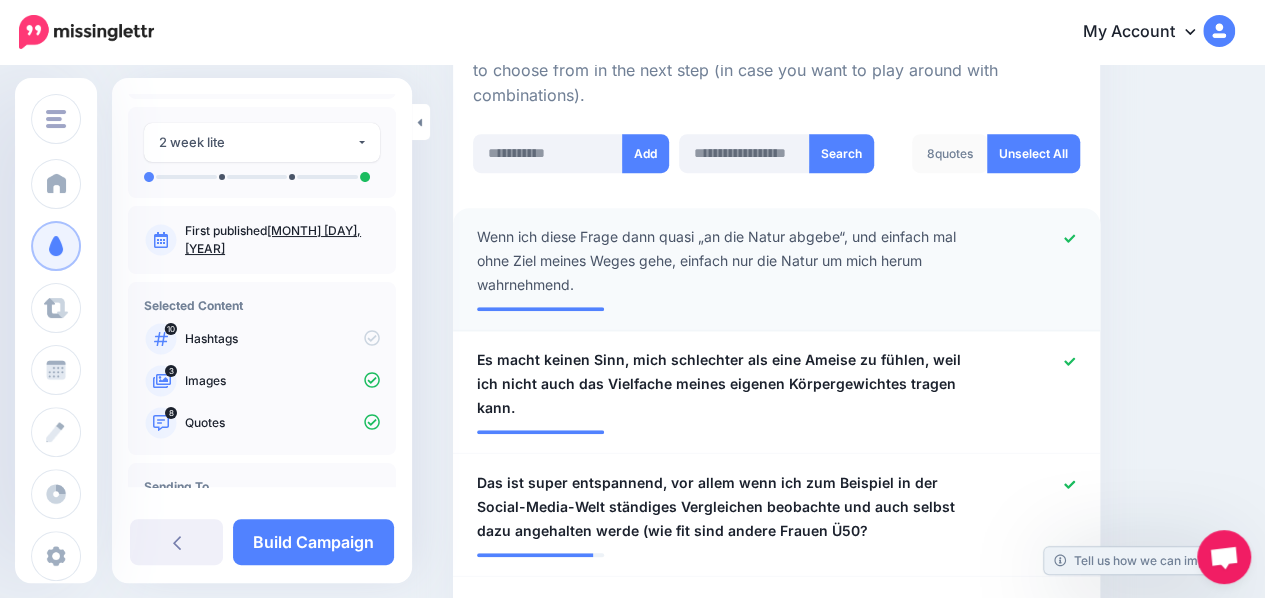 click on "Wenn ich diese Frage dann quasi „an die Natur abgebe“, und einfach mal ohne Ziel meines Weges gehe, einfach nur die Natur um mich herum wahrnehmend." at bounding box center [724, 261] 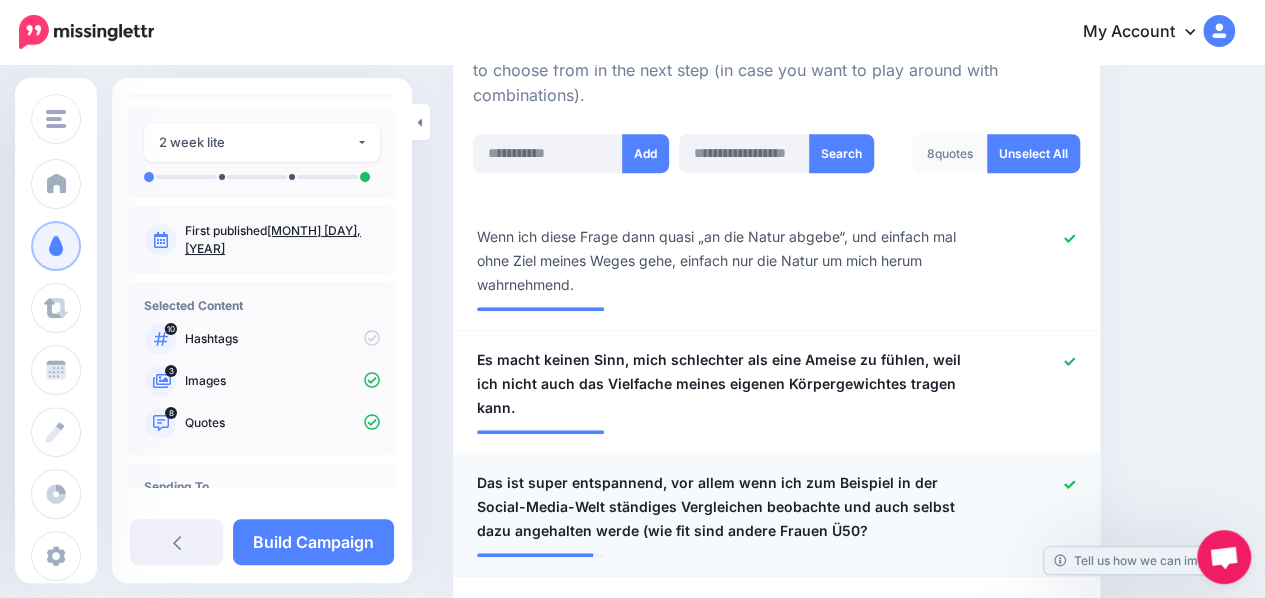 click on "Das ist super entspannend, vor allem wenn ich zum Beispiel in der Social-Media-Welt ständiges Vergleichen beobachte und auch selbst dazu angehalten werde (wie fit sind andere Frauen Ü50?" at bounding box center [724, 507] 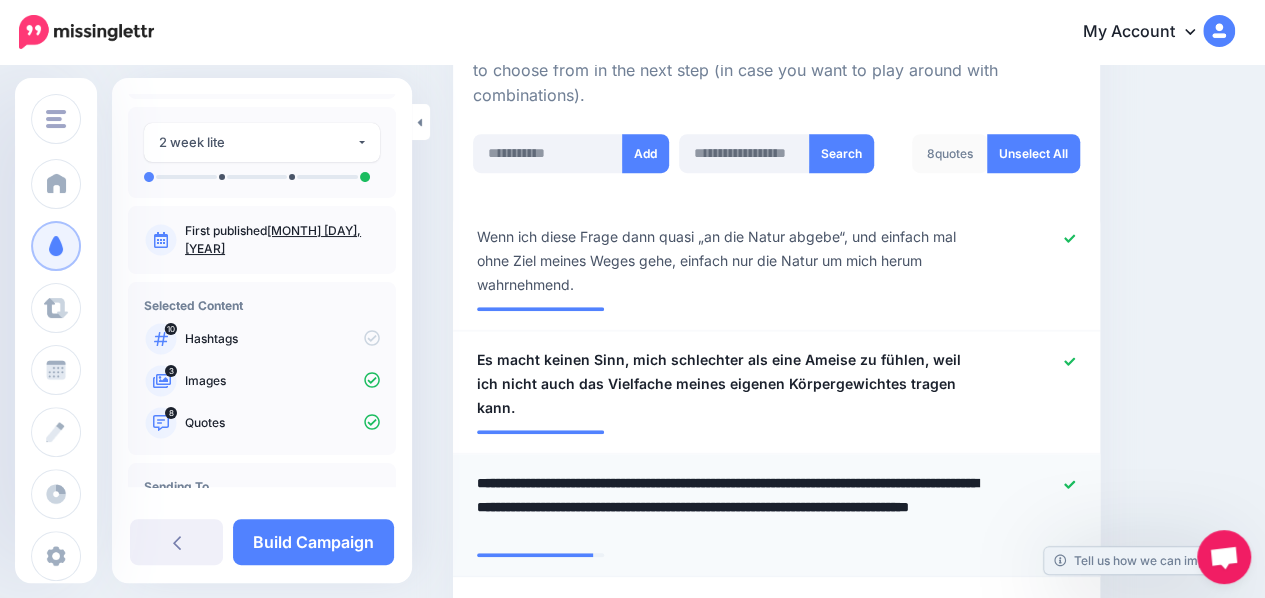 click on "**********" at bounding box center [729, 507] 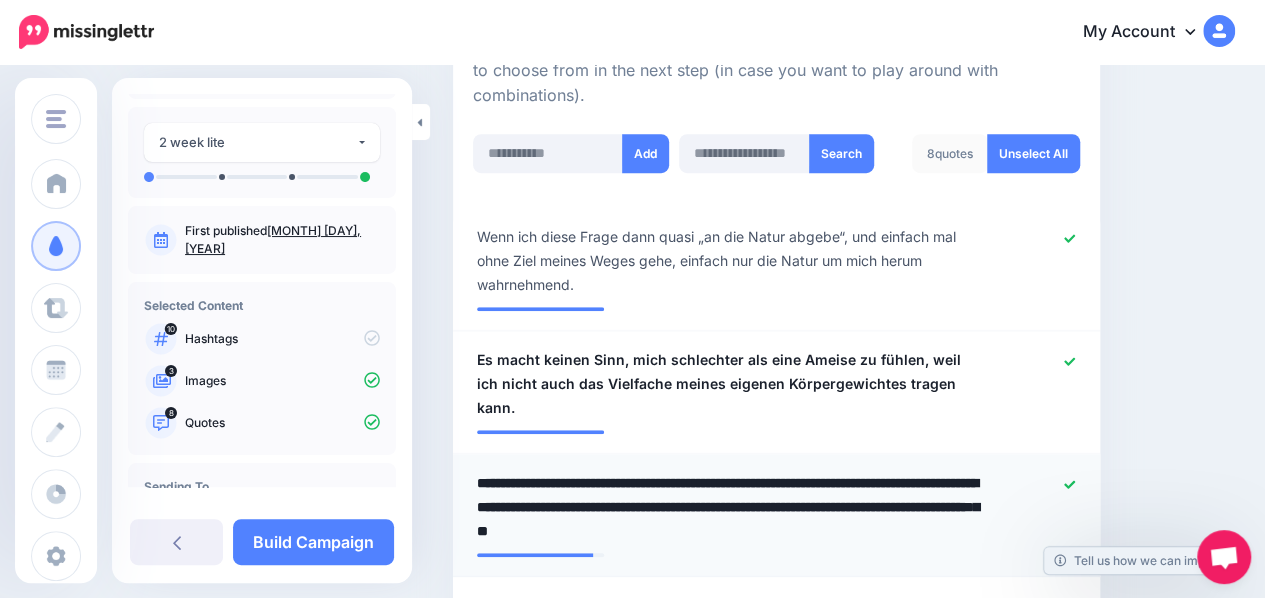 type on "**********" 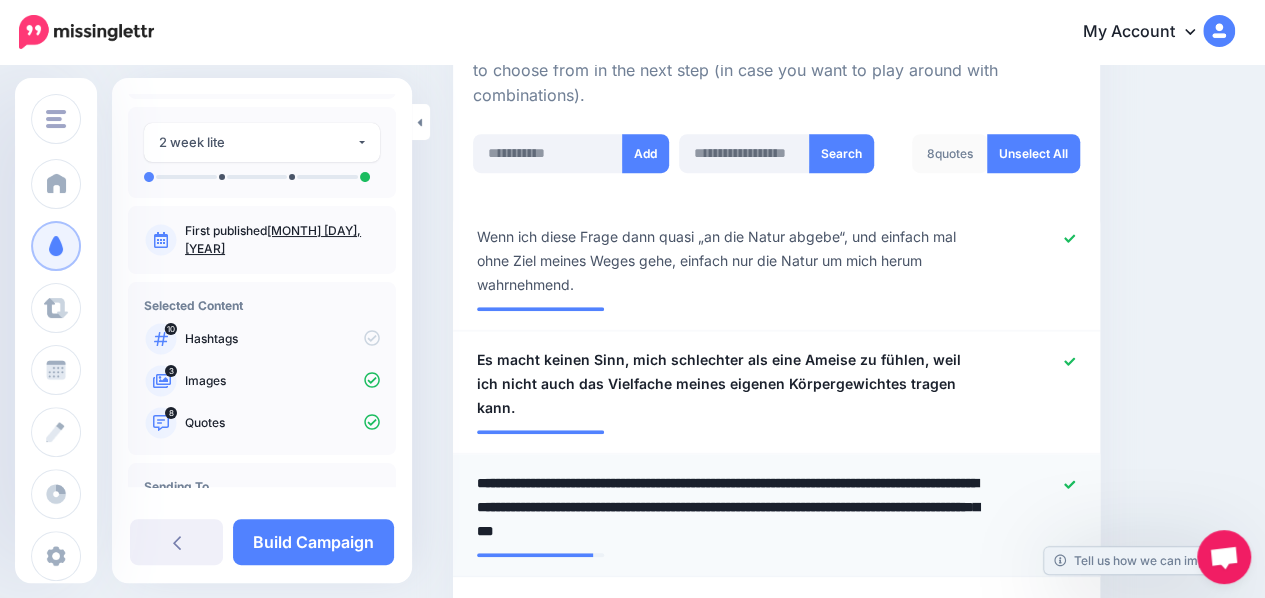 click on "**********" at bounding box center [729, 507] 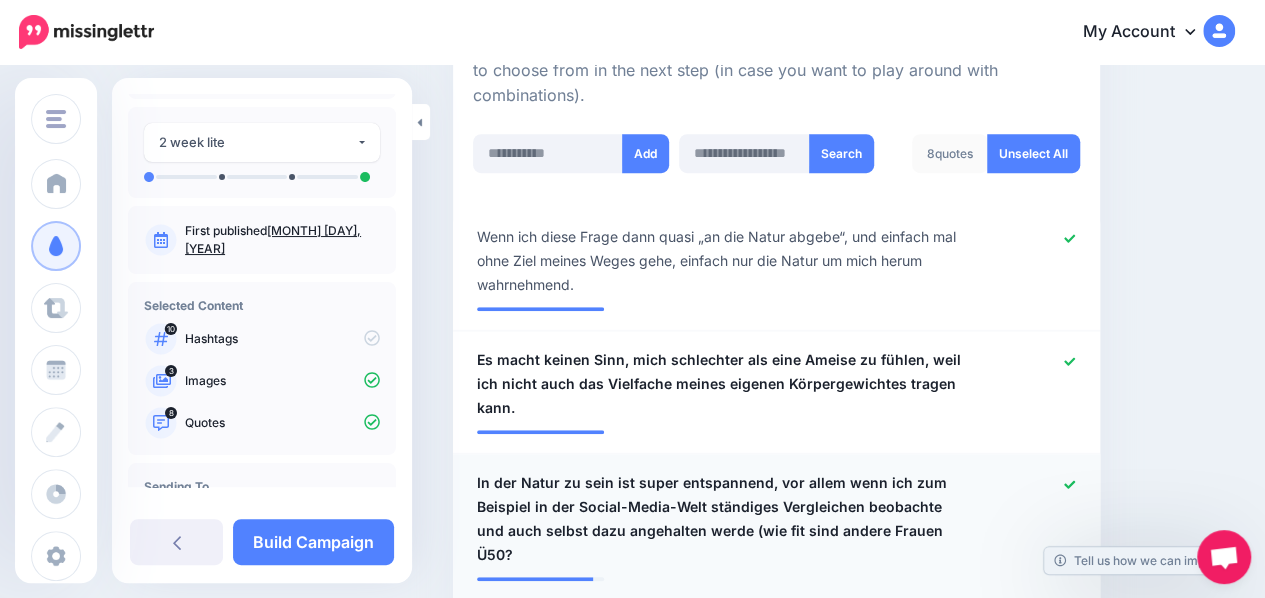 click 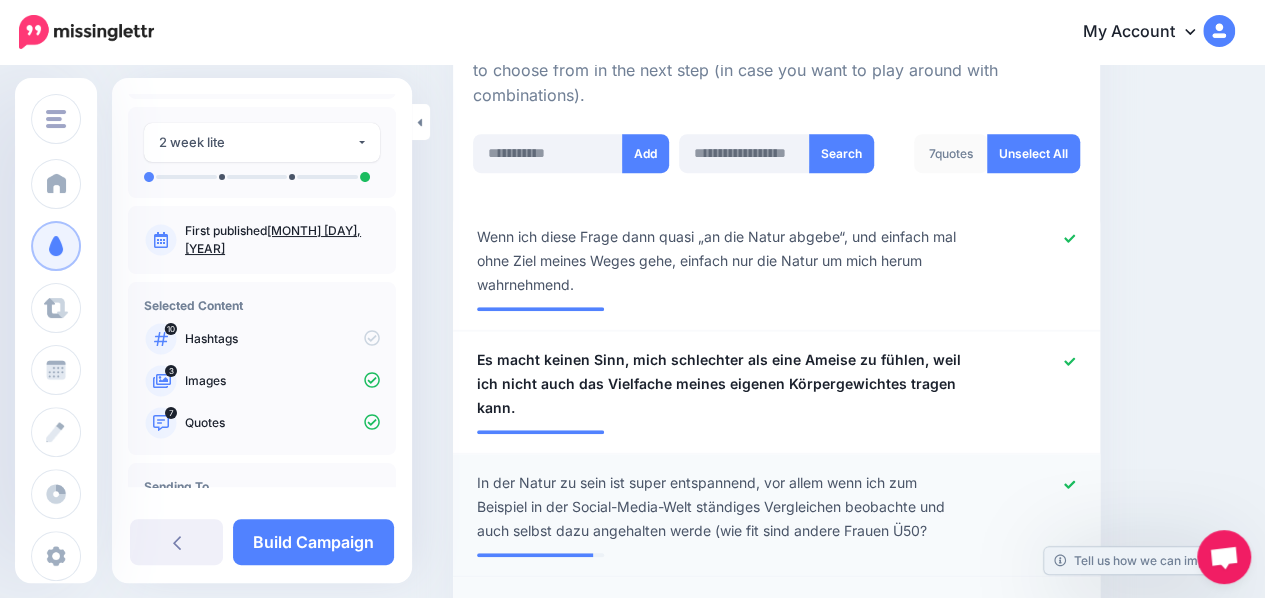 click on "Für mich gibt es viele Gründe, warum ich es trotzdem liebe, in der Natur zu sein." at bounding box center [724, 618] 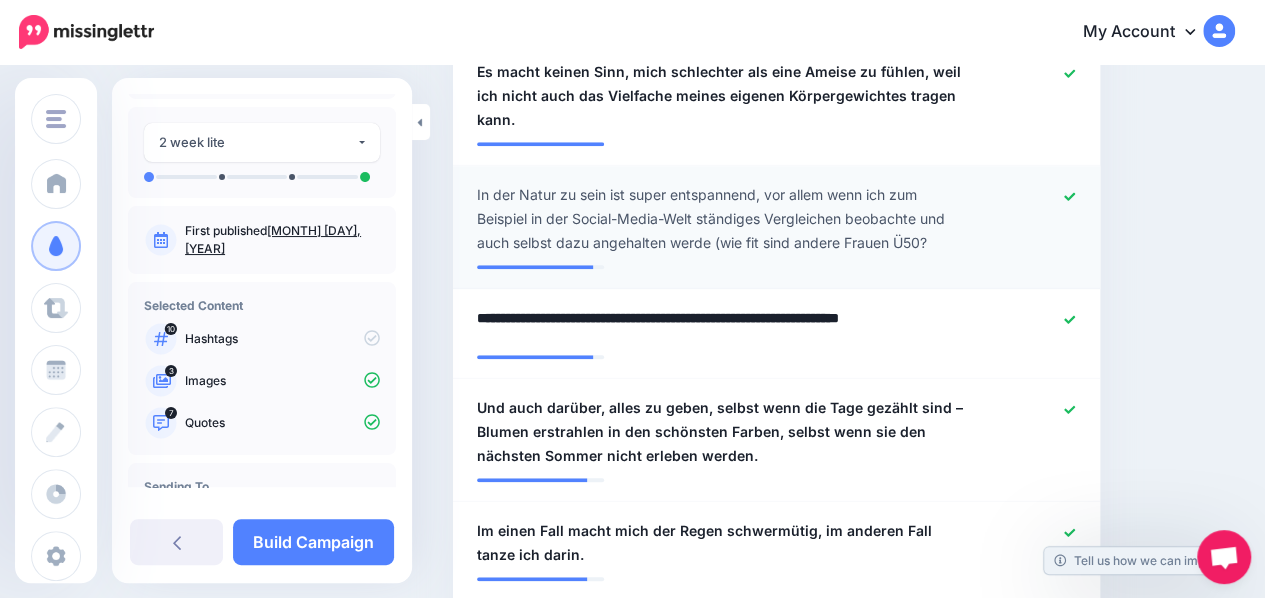 scroll, scrollTop: 849, scrollLeft: 0, axis: vertical 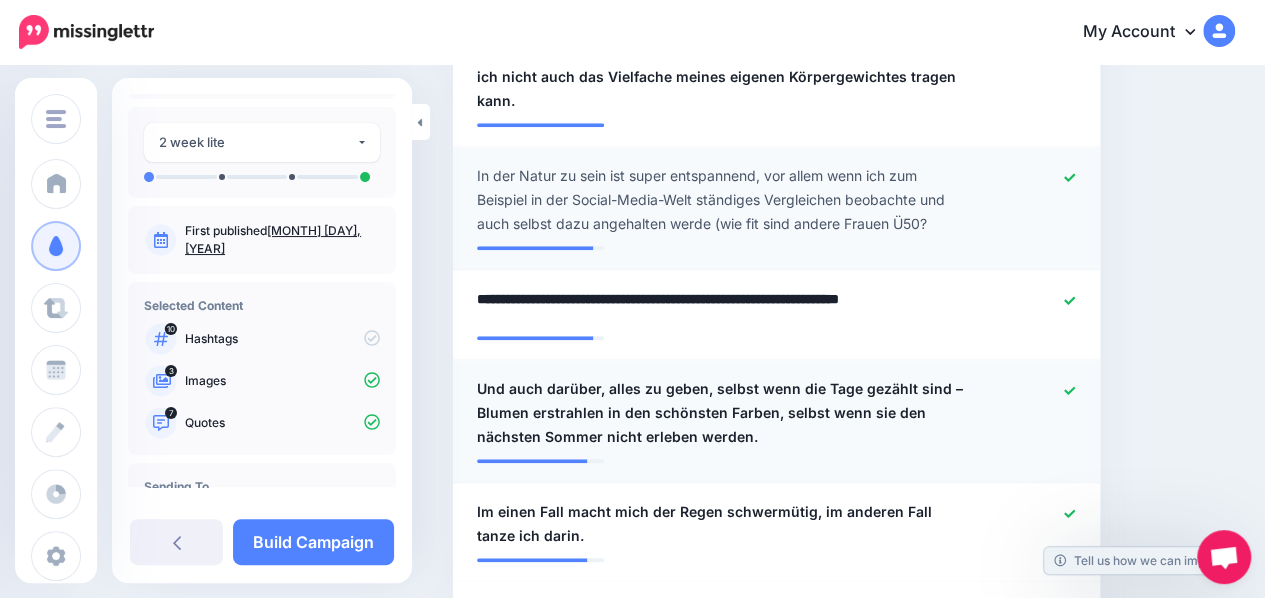 click on "Und auch darüber, alles zu geben, selbst wenn die Tage gezählt sind – Blumen erstrahlen in den schönsten Farben, selbst wenn sie den nächsten Sommer nicht erleben werden." at bounding box center [724, 413] 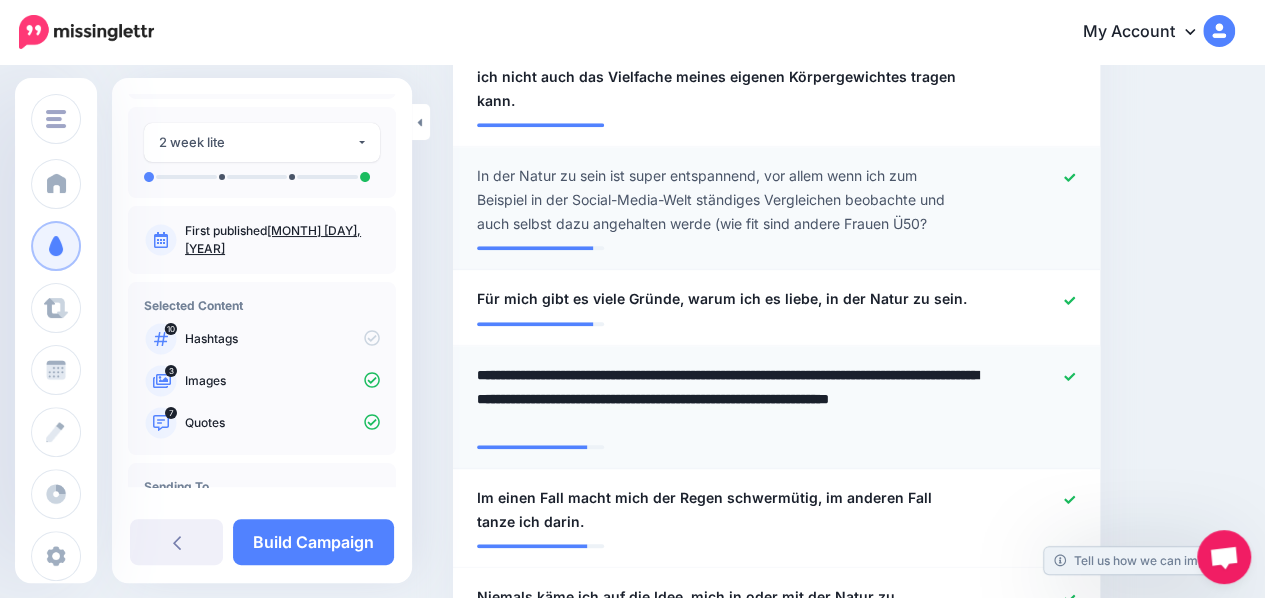 click on "**********" at bounding box center (729, 399) 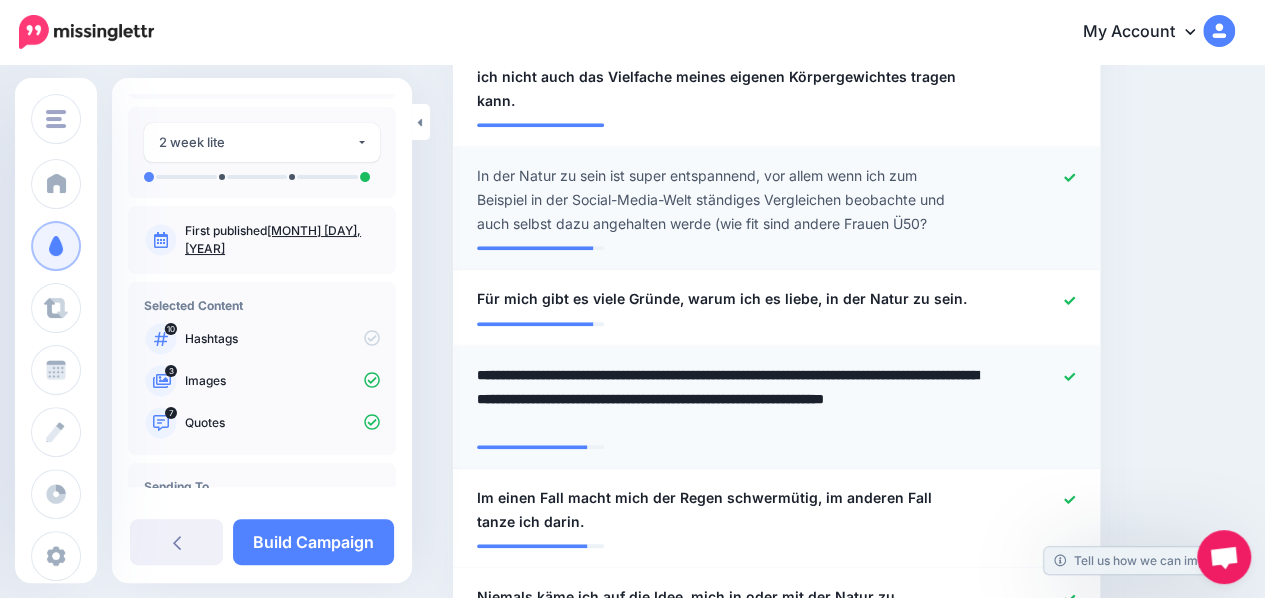 type on "**********" 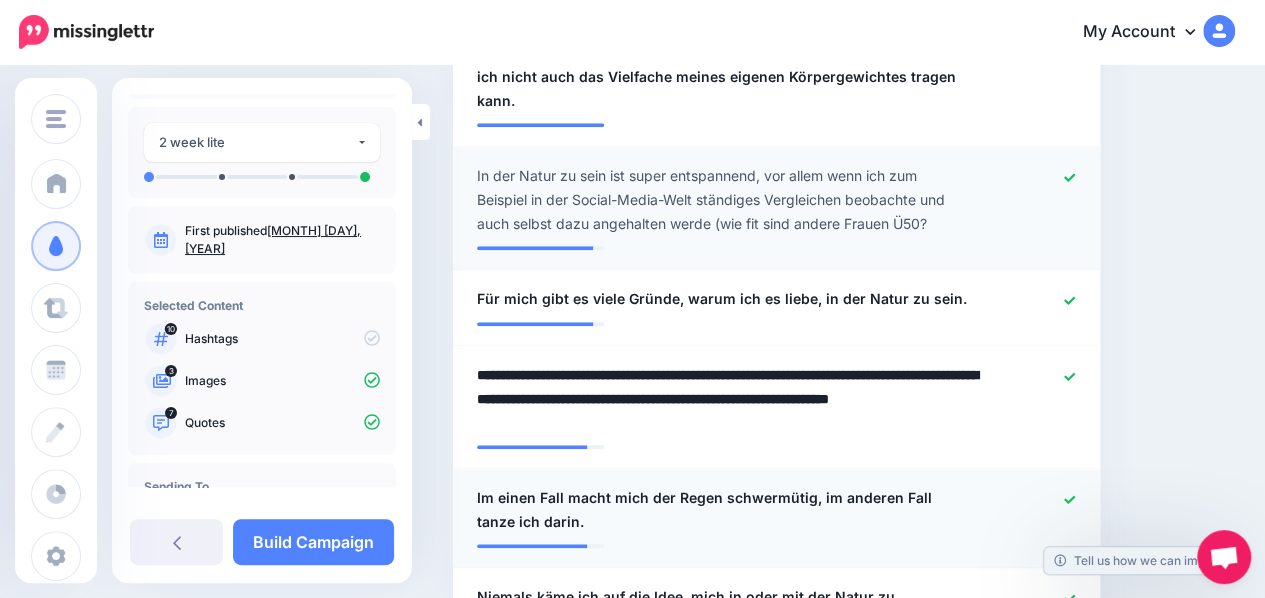click on "Im einen Fall macht mich der Regen schwermütig, im anderen Fall tanze ich darin." at bounding box center (724, 510) 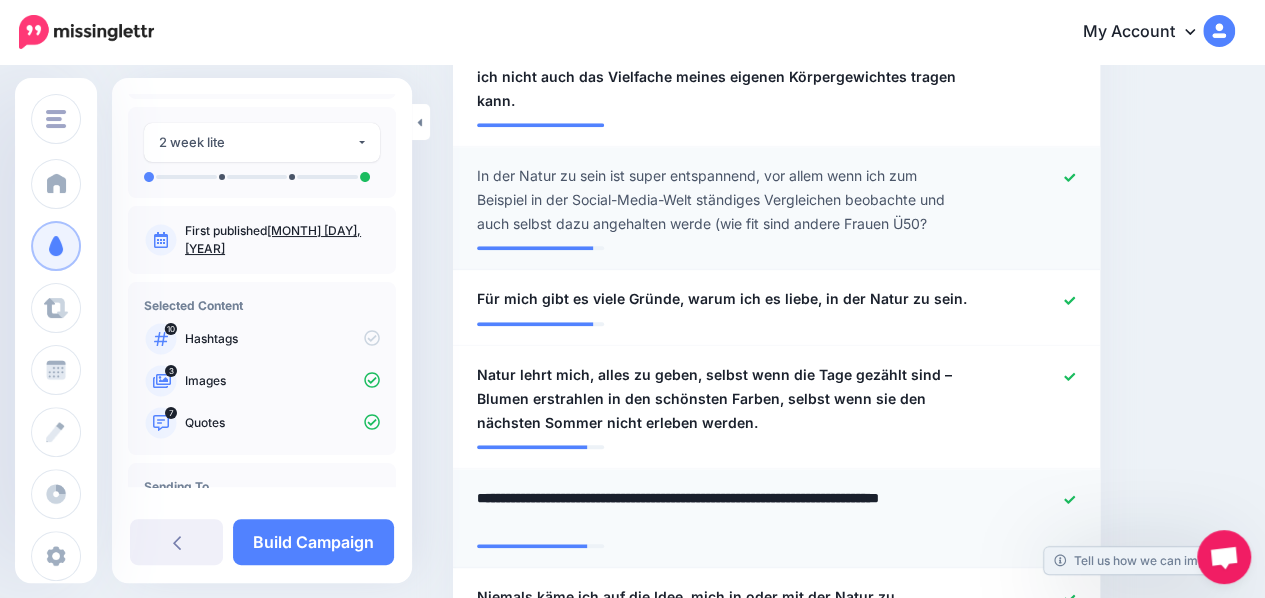 click on "**********" at bounding box center [729, 510] 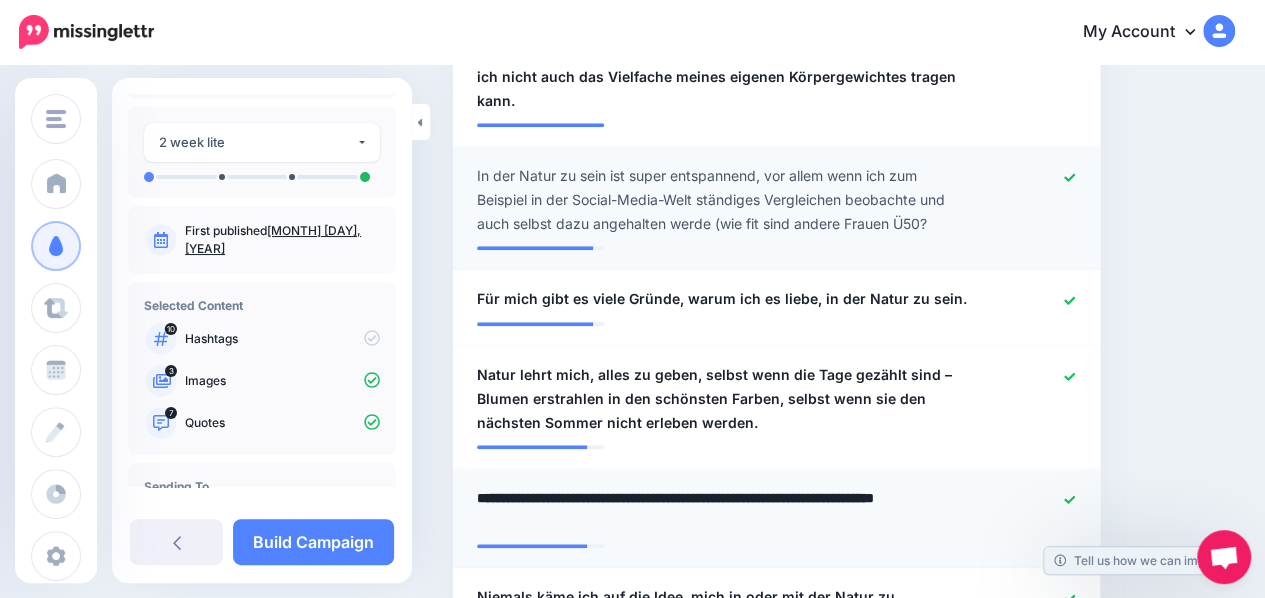 click on "**********" at bounding box center (729, 510) 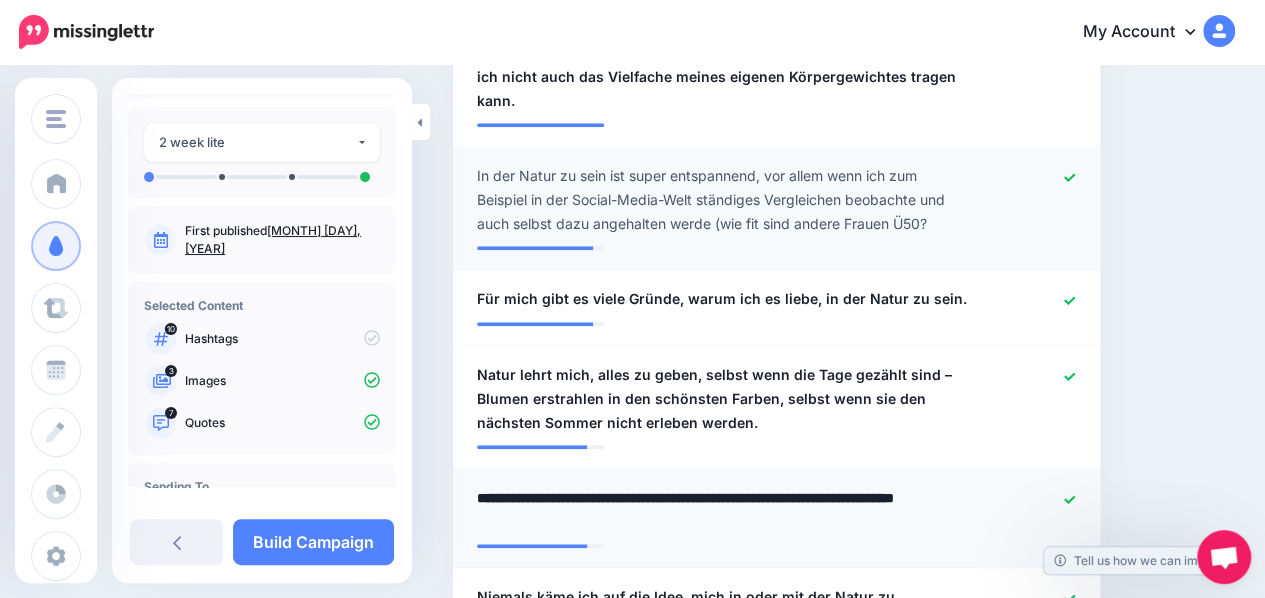 type on "**********" 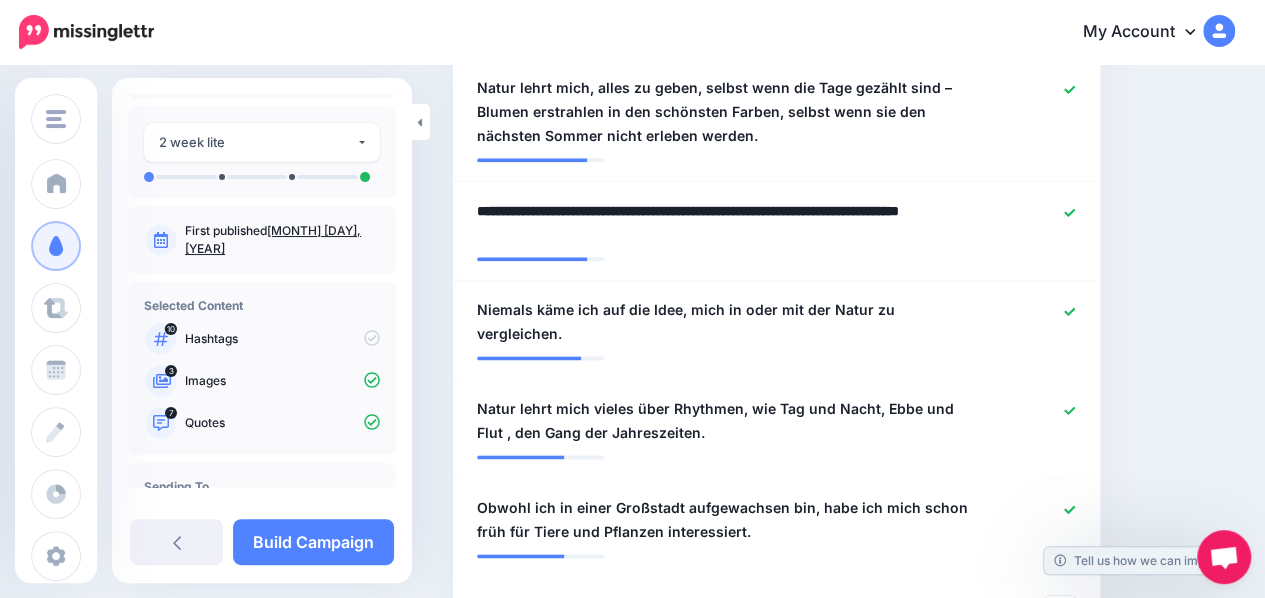 scroll, scrollTop: 1330, scrollLeft: 0, axis: vertical 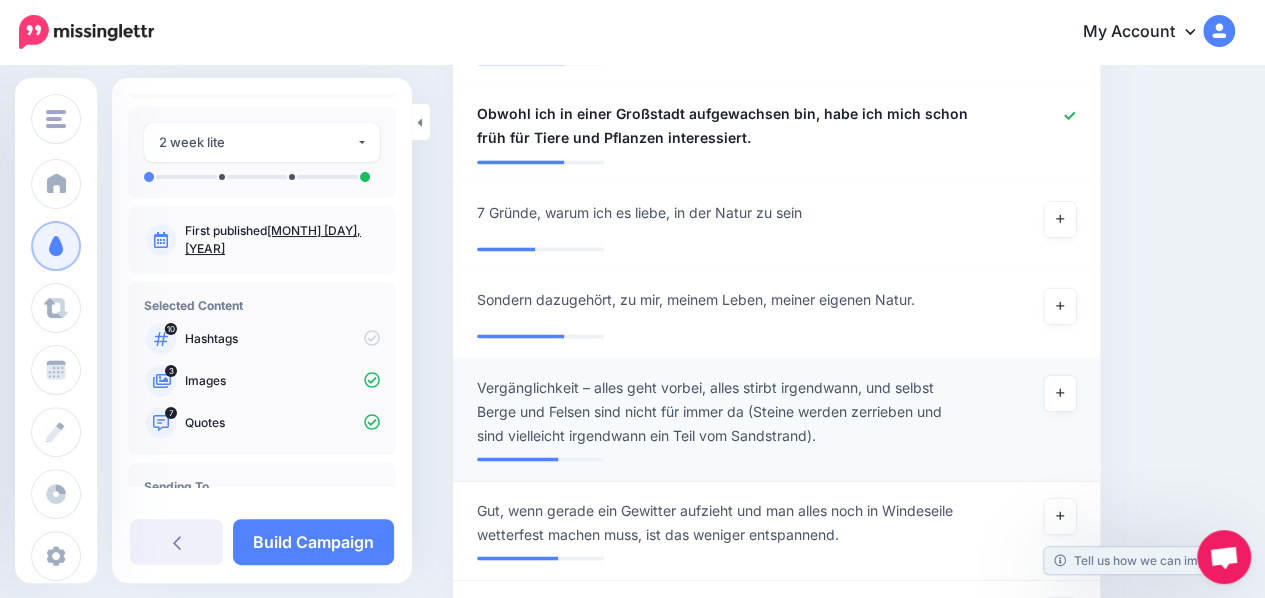 click on "Vergänglichkeit – alles geht vorbei, alles stirbt irgendwann, und selbst Berge und Felsen sind nicht für immer da (Steine werden zerrieben und sind vielleicht irgendwann ein Teil vom Sandstrand)." at bounding box center [724, 411] 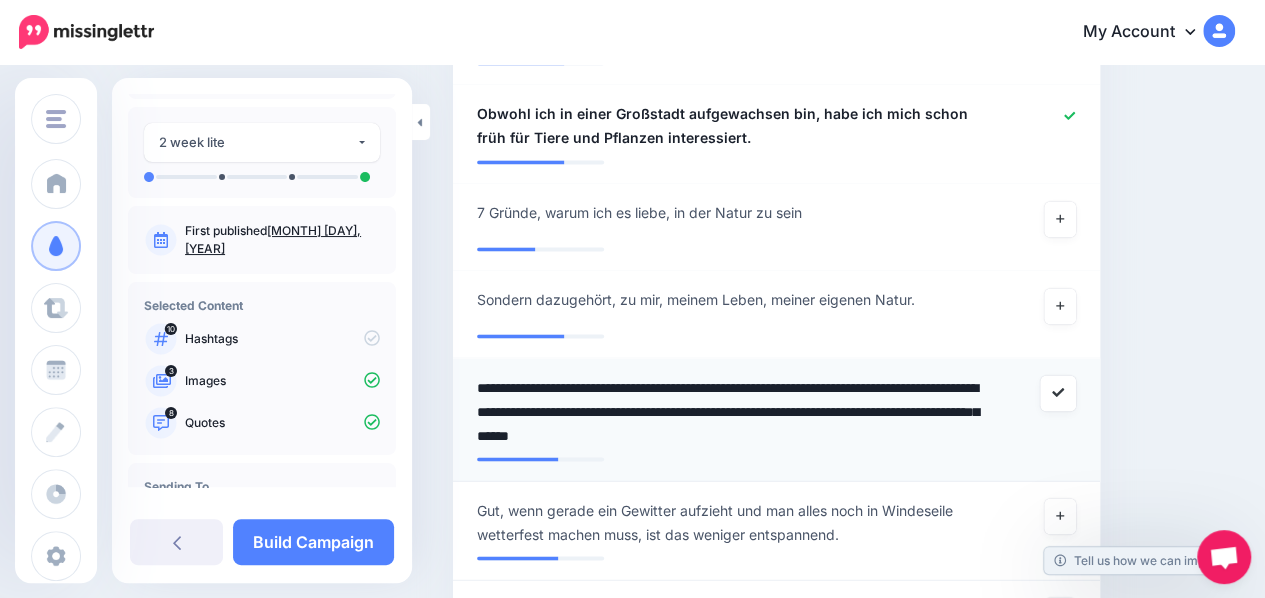 type on "**********" 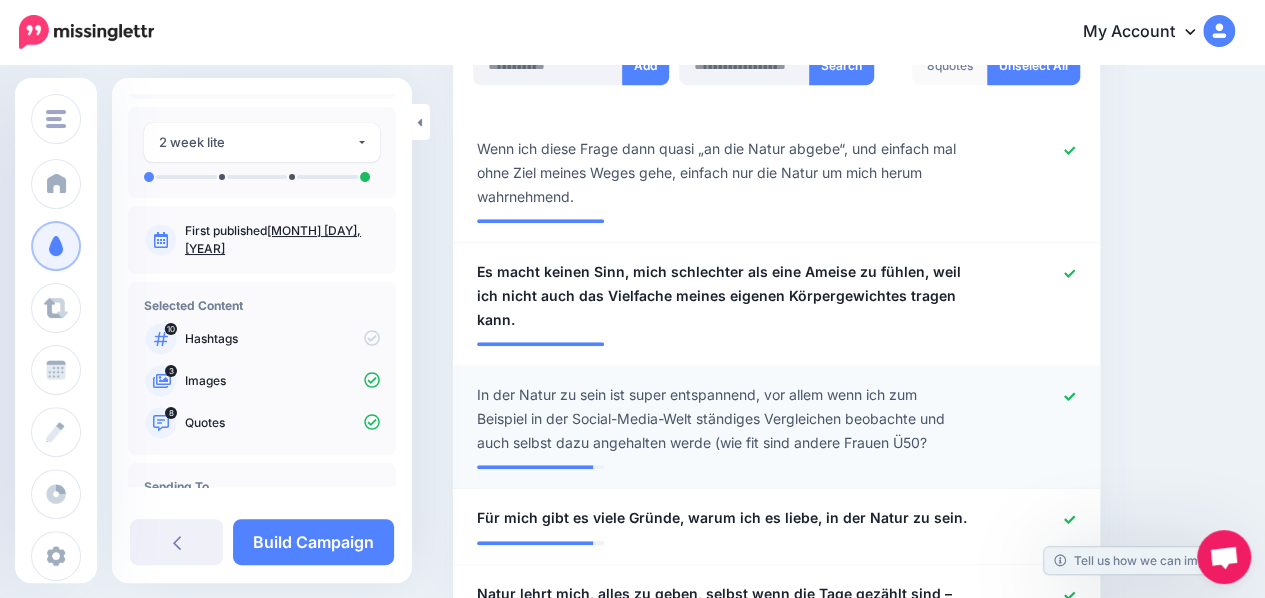 scroll, scrollTop: 611, scrollLeft: 0, axis: vertical 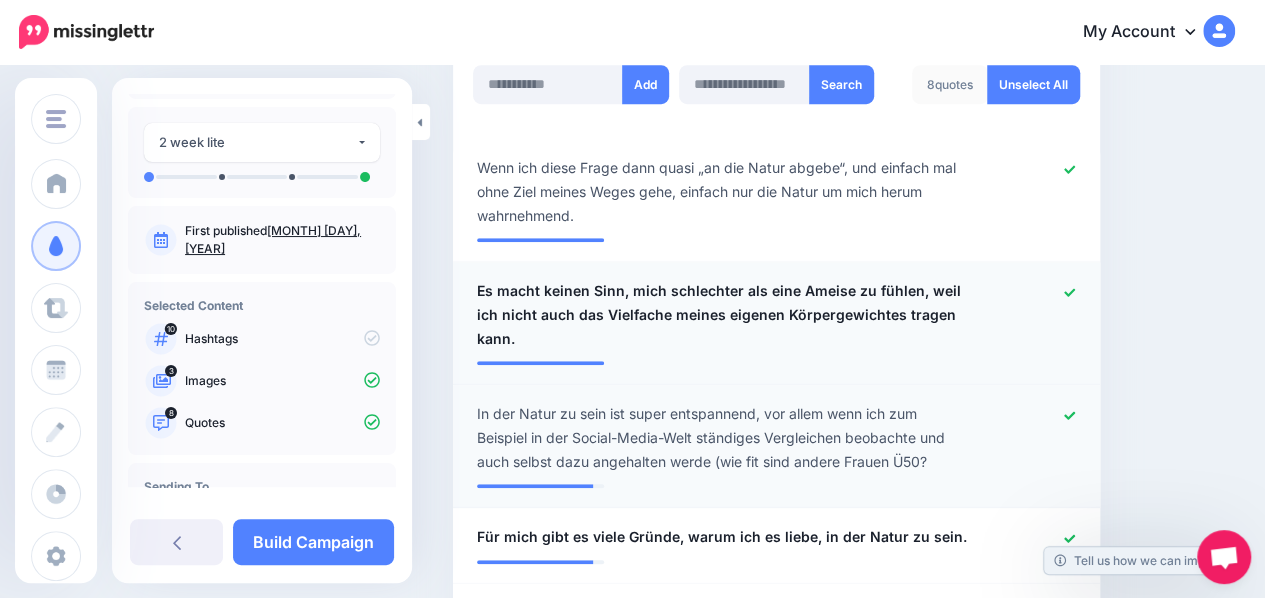 click at bounding box center [1038, 315] 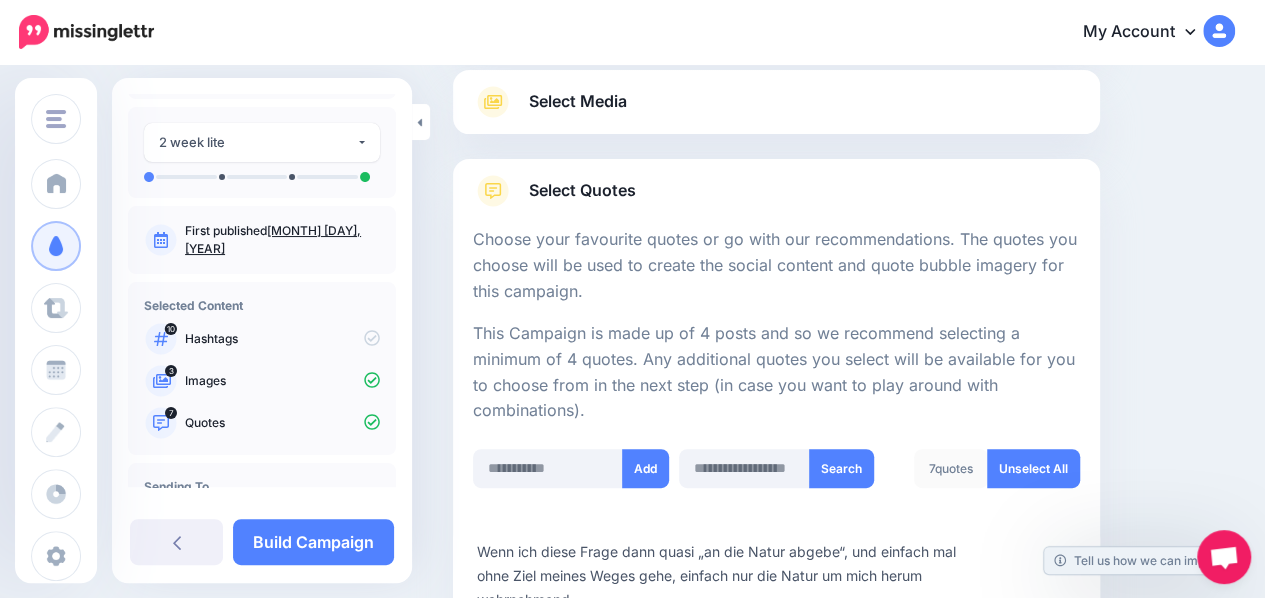 scroll, scrollTop: 0, scrollLeft: 0, axis: both 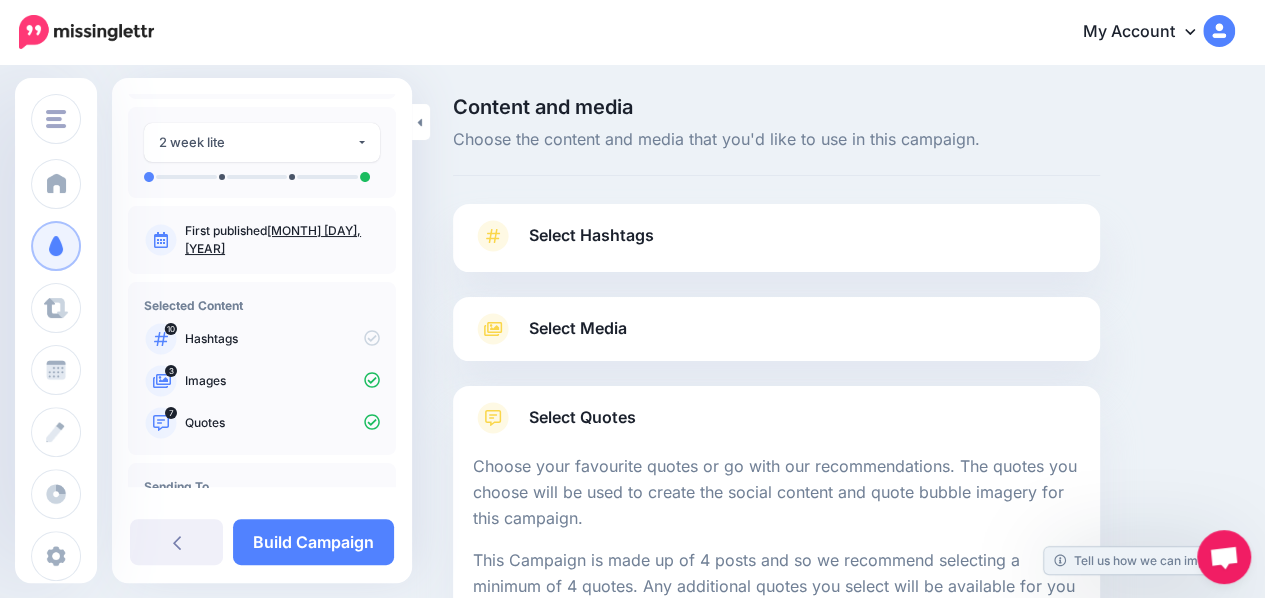 click on "Select Quotes" at bounding box center [776, 428] 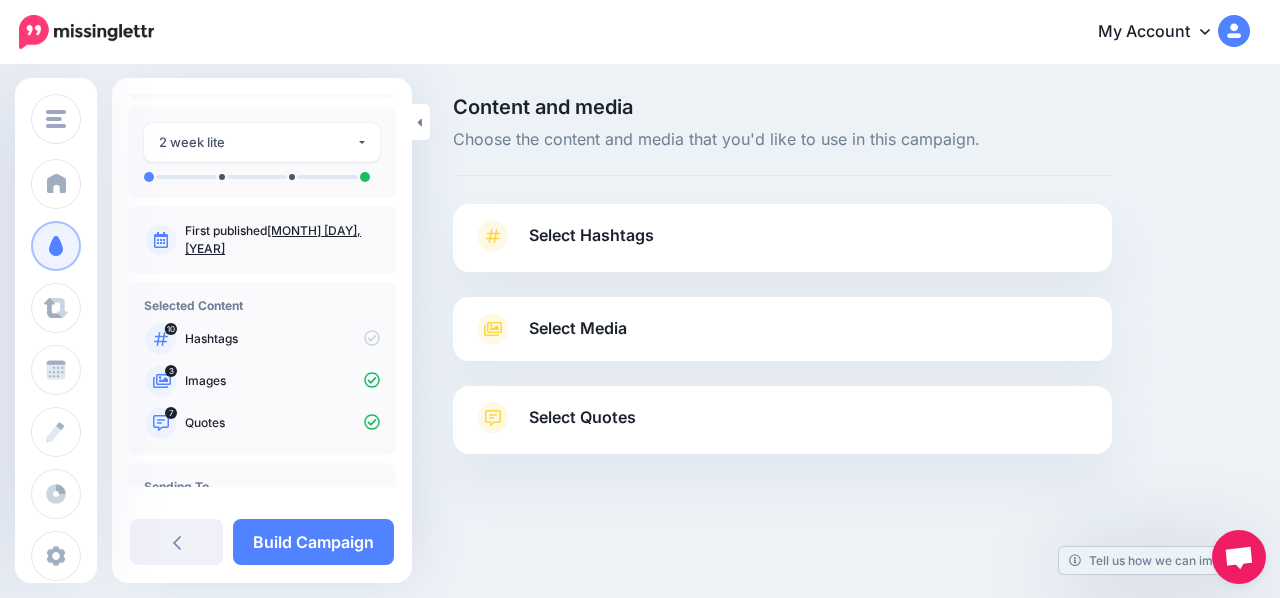 click on "Select Quotes" at bounding box center [782, 428] 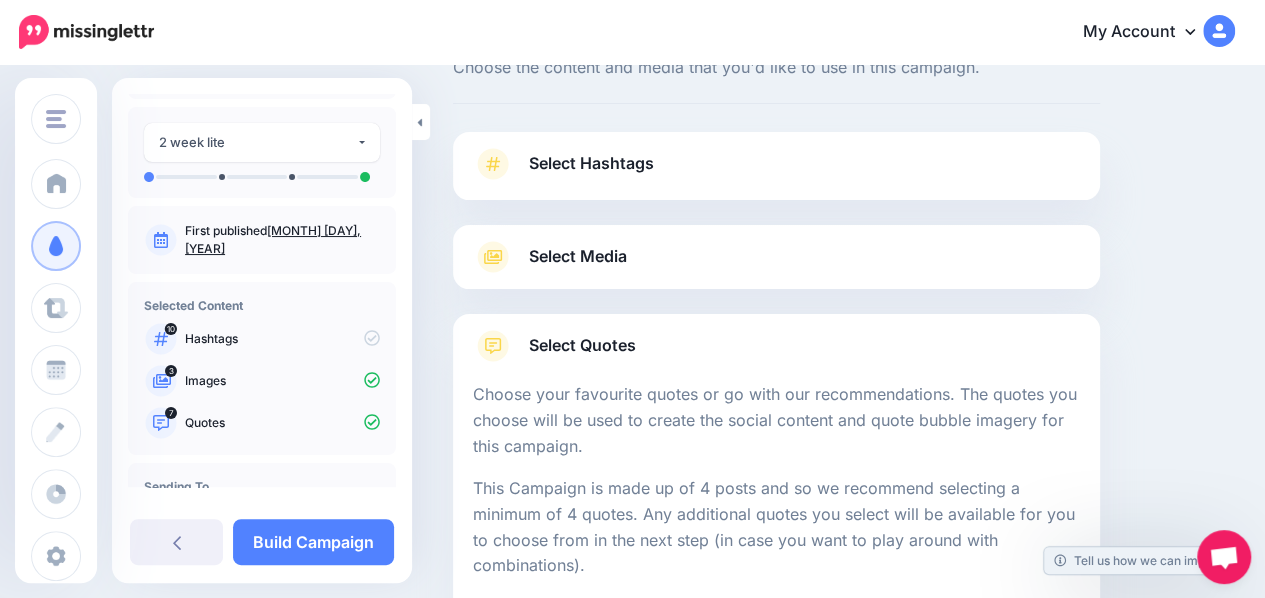 scroll, scrollTop: 44, scrollLeft: 0, axis: vertical 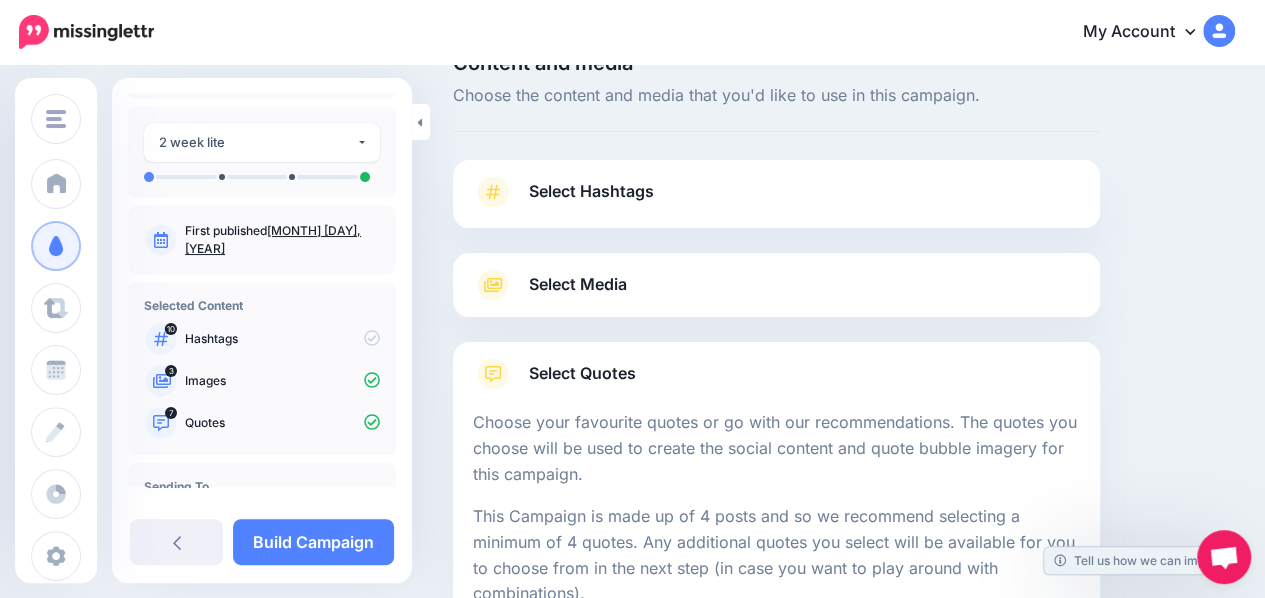 click on "Select Hashtags" at bounding box center [776, 202] 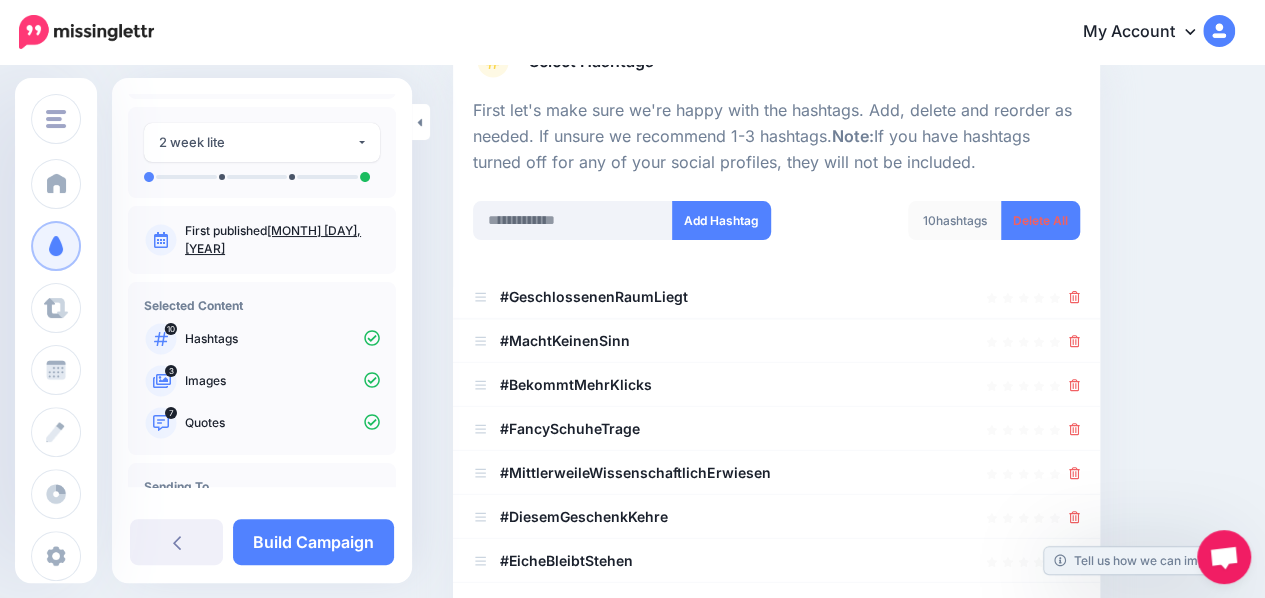 scroll, scrollTop: 182, scrollLeft: 0, axis: vertical 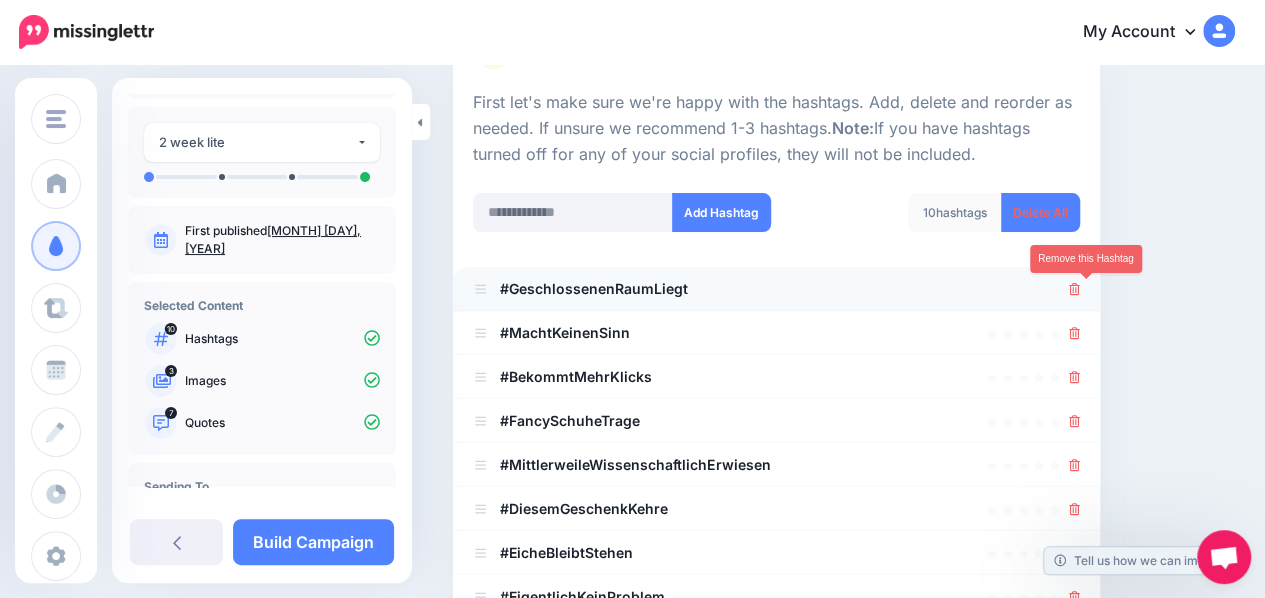 click 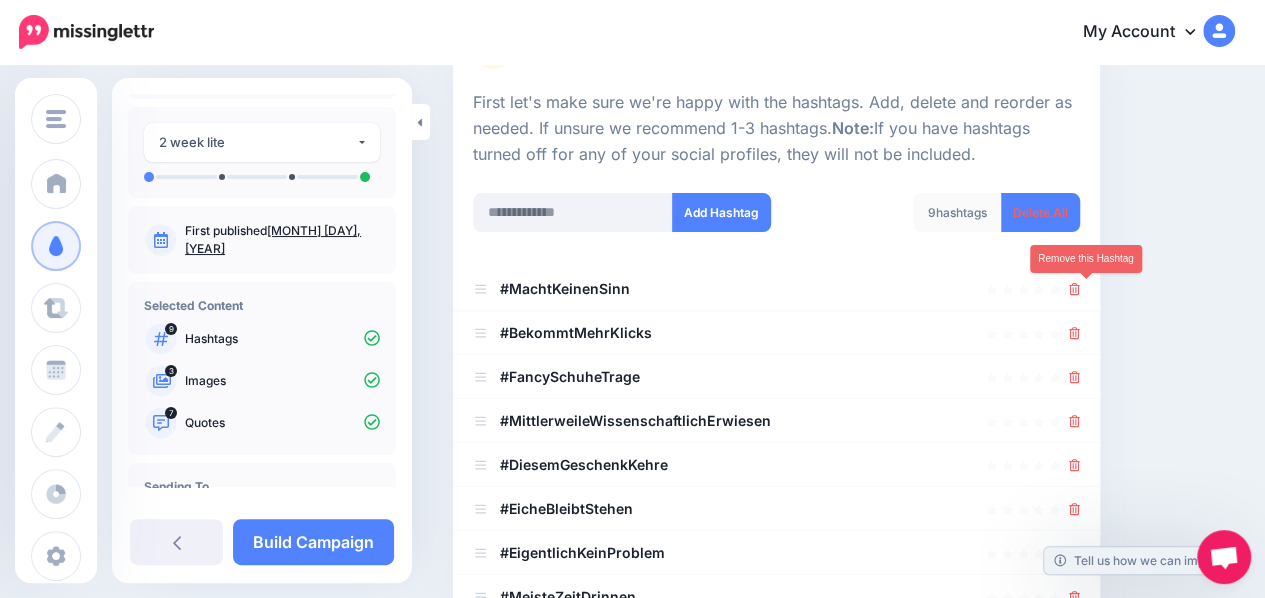 click 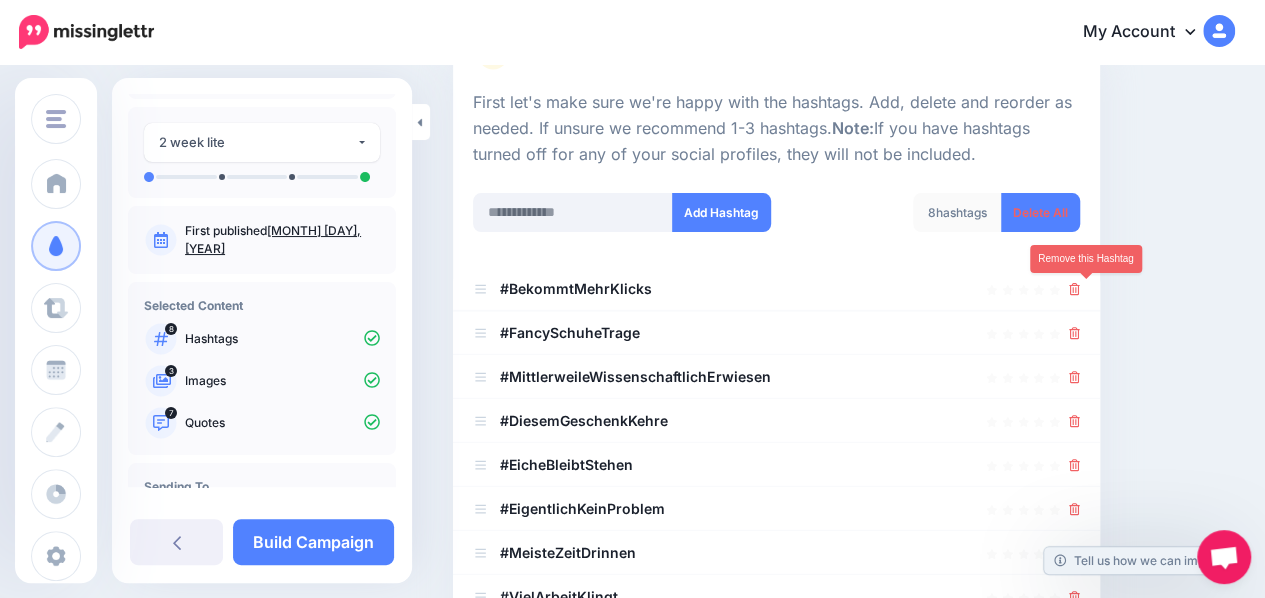 click 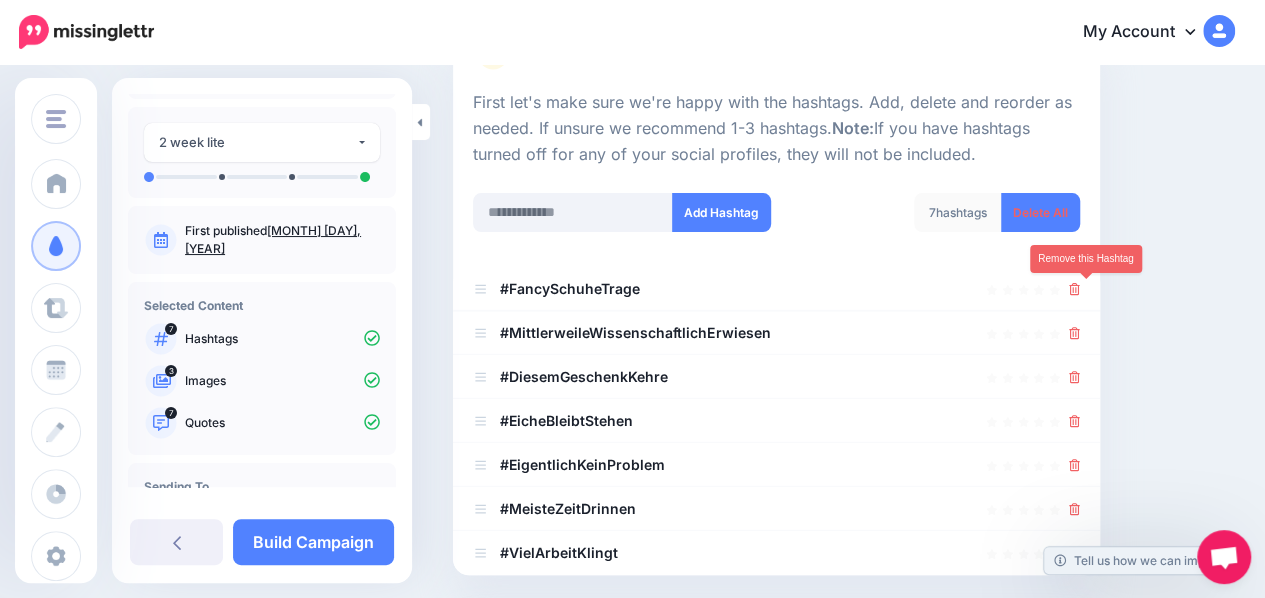 click 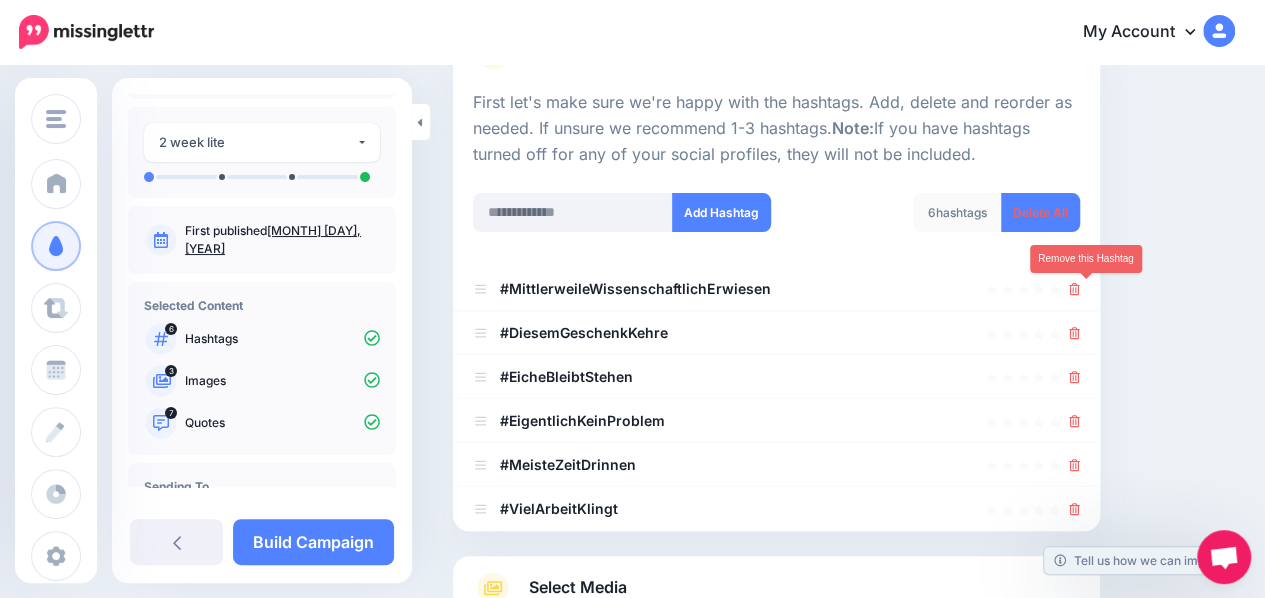 click 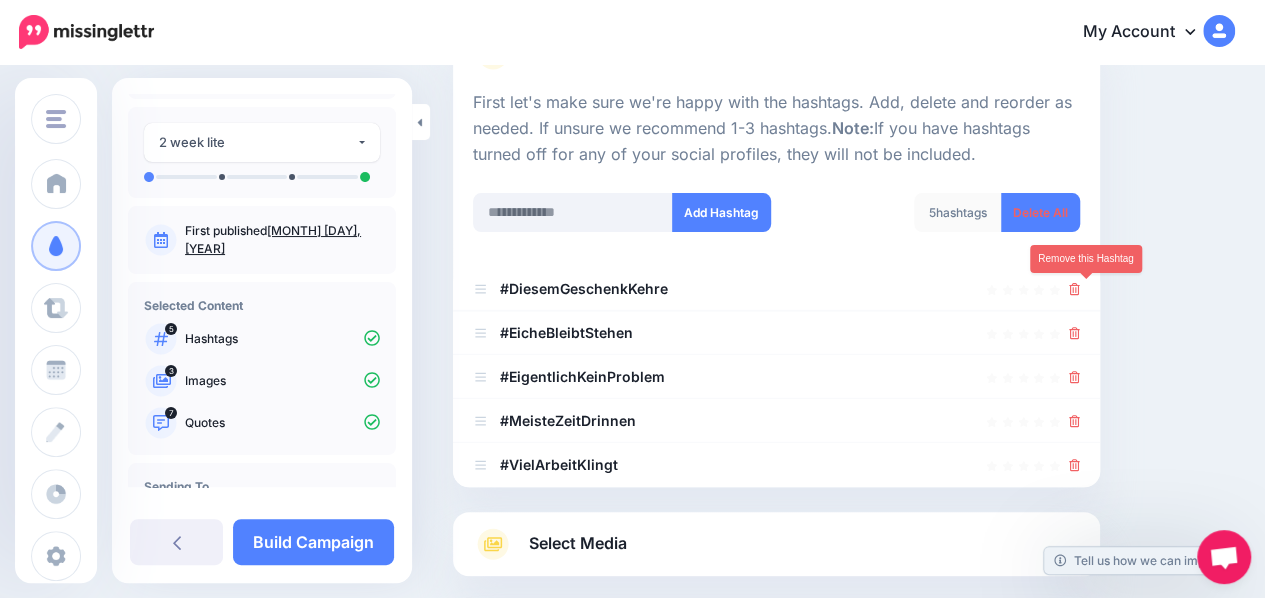 click 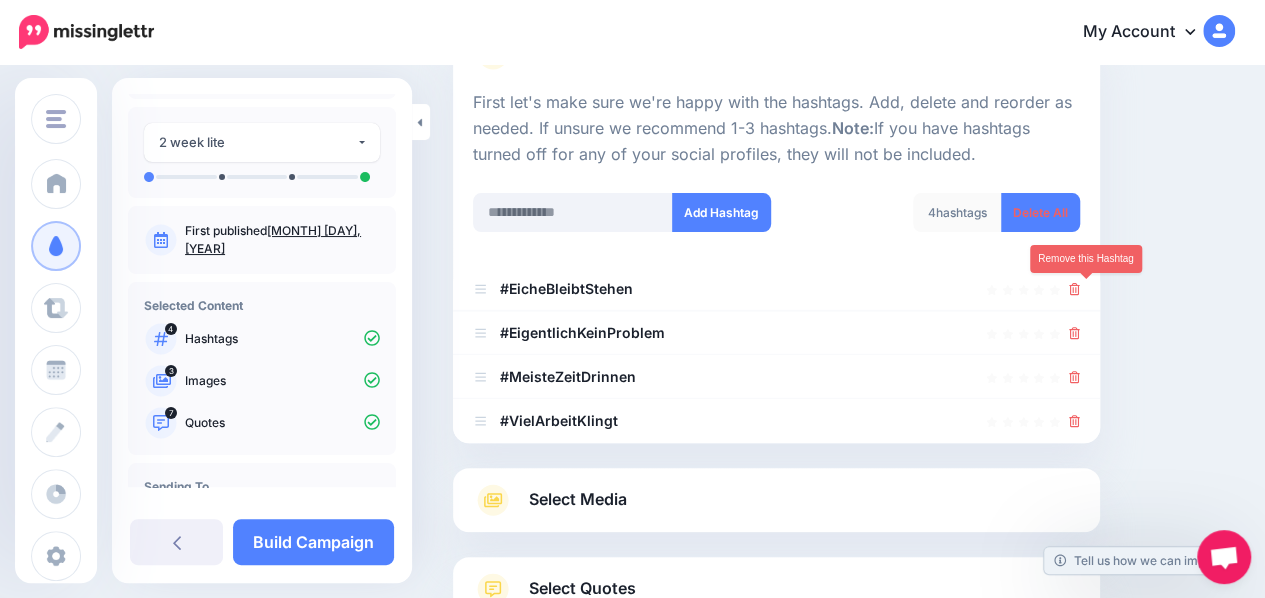click 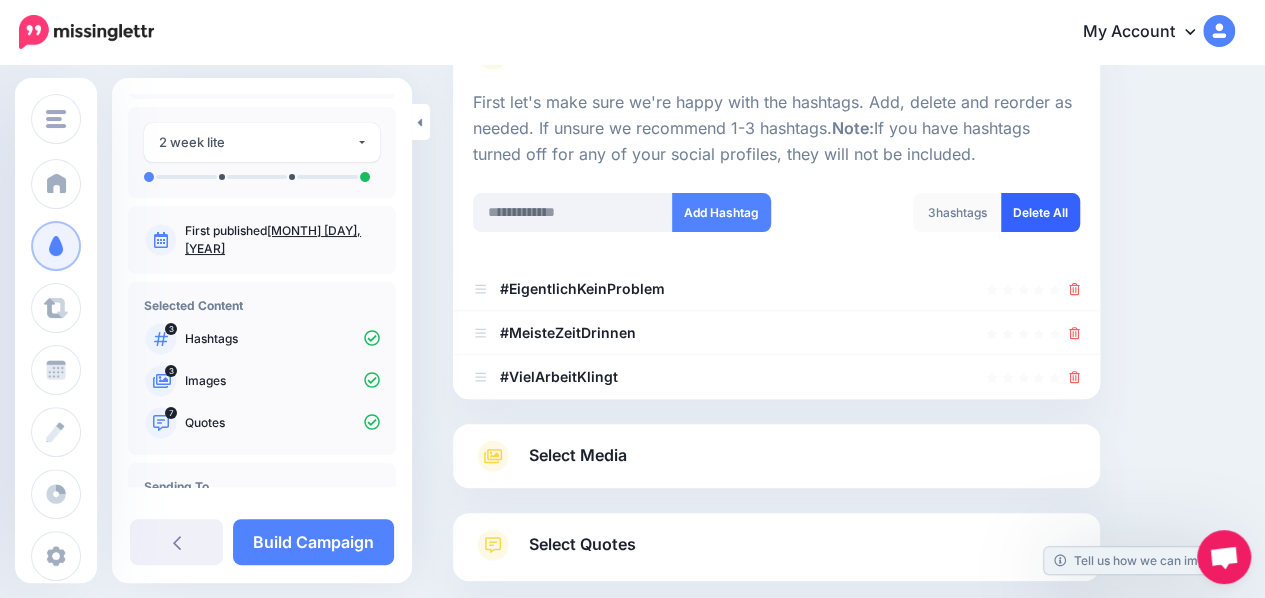 click on "Delete All" at bounding box center [1040, 212] 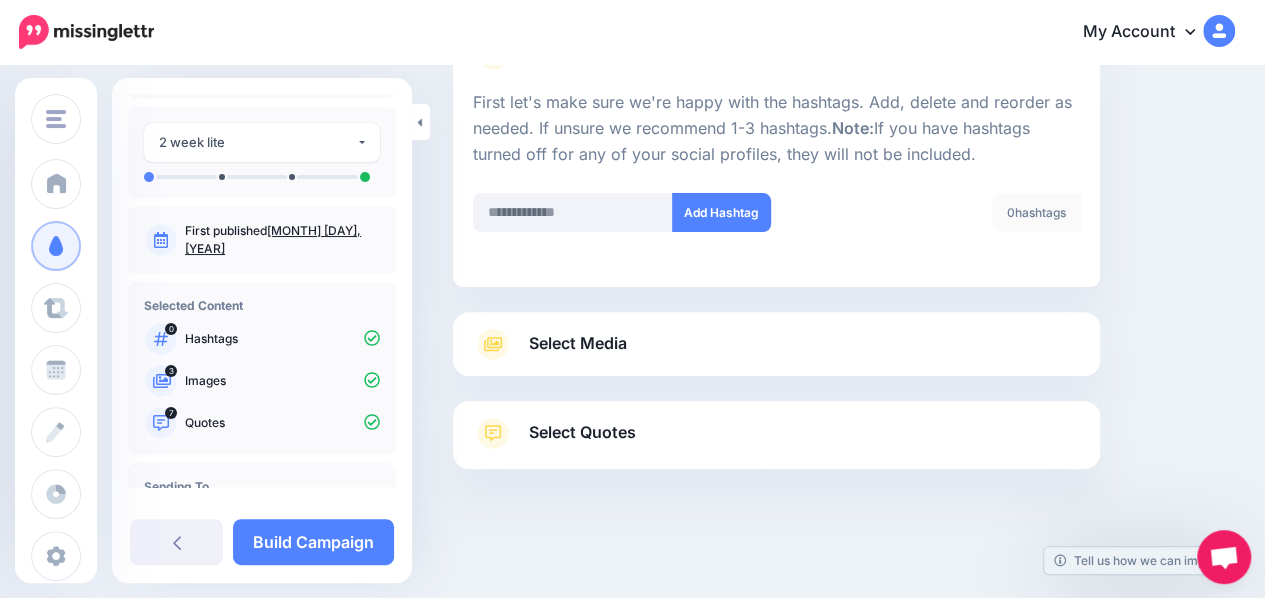 scroll, scrollTop: 210, scrollLeft: 0, axis: vertical 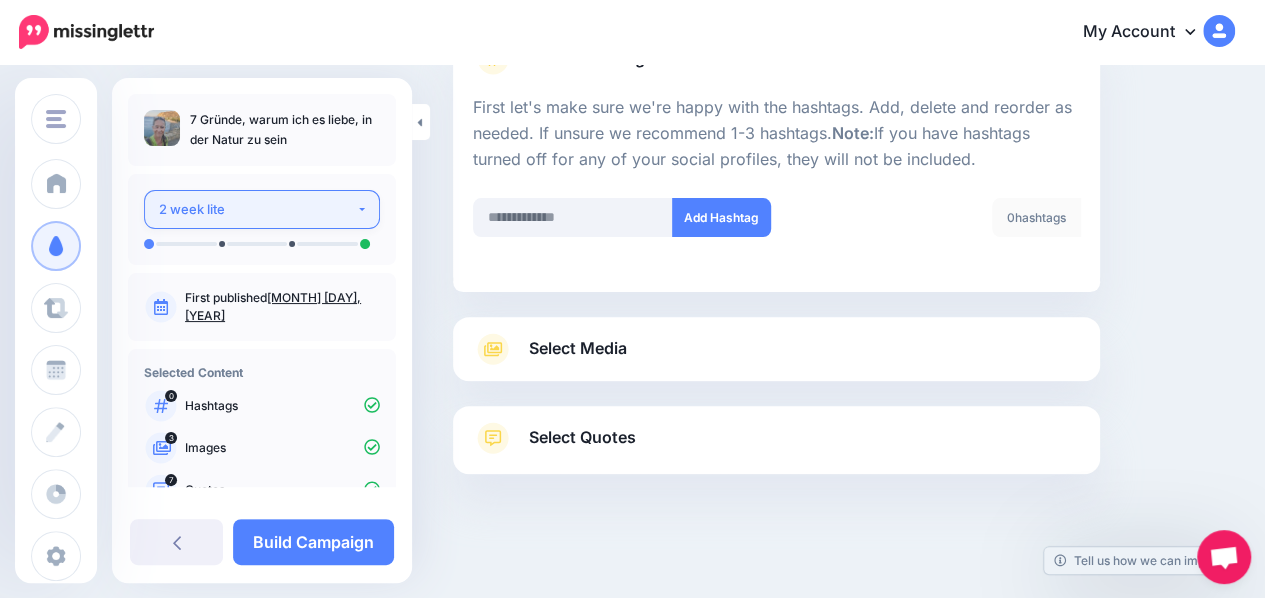 click on "2 week lite" at bounding box center [262, 209] 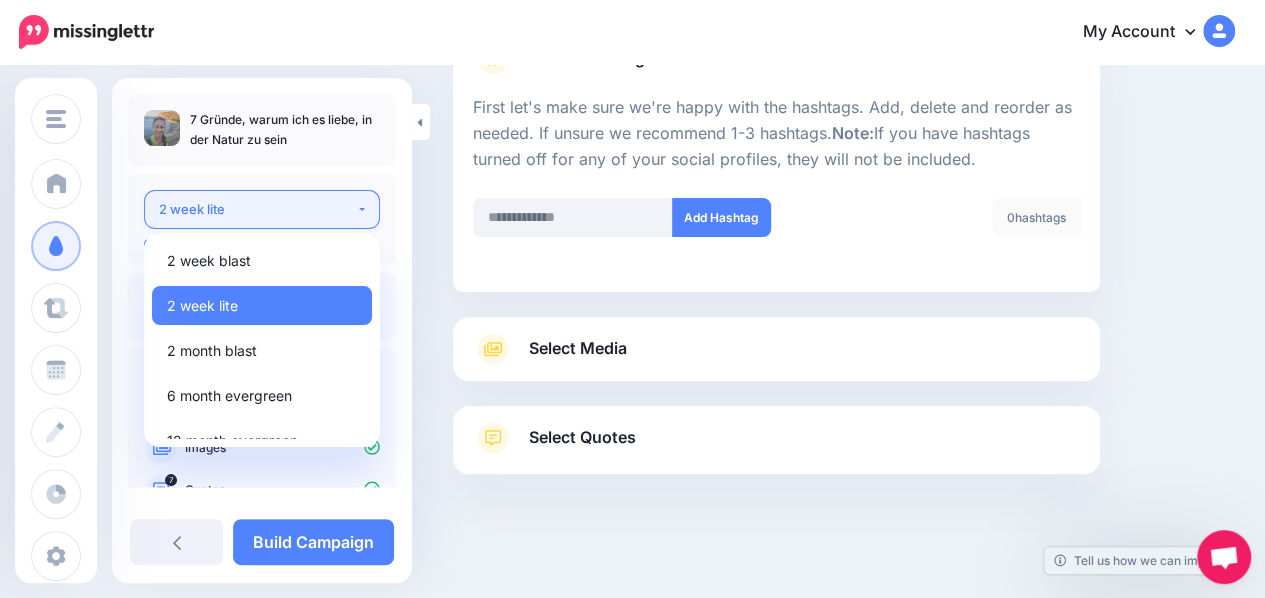 click on "2 week lite" at bounding box center (262, 209) 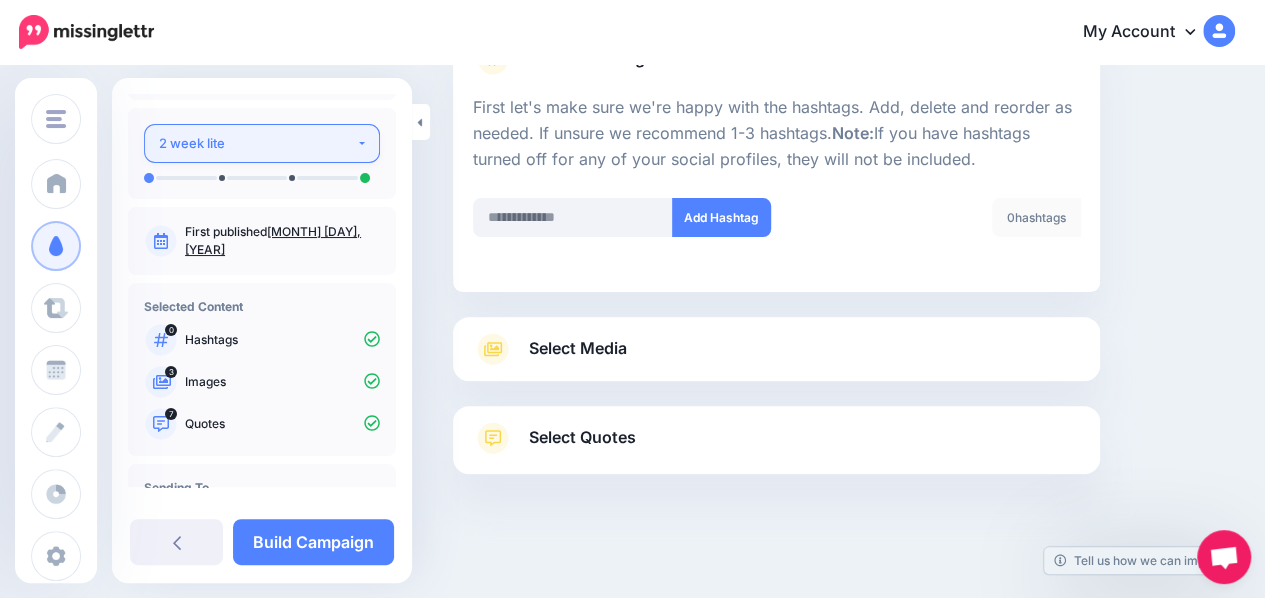 scroll, scrollTop: 146, scrollLeft: 0, axis: vertical 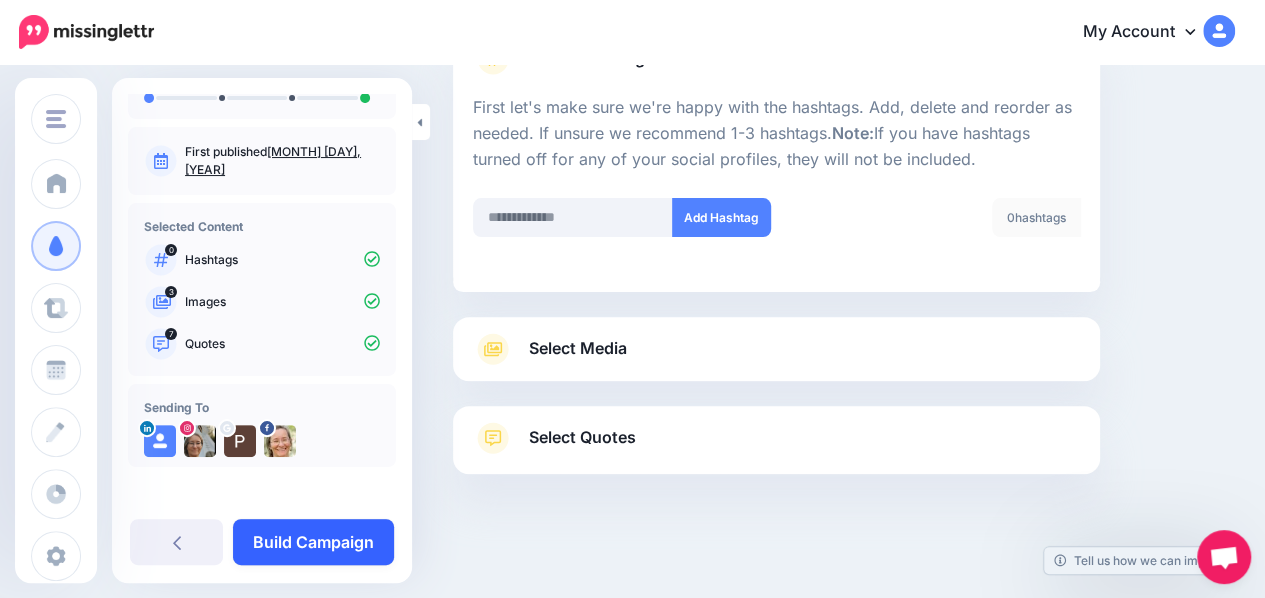 click on "Build Campaign" at bounding box center [313, 542] 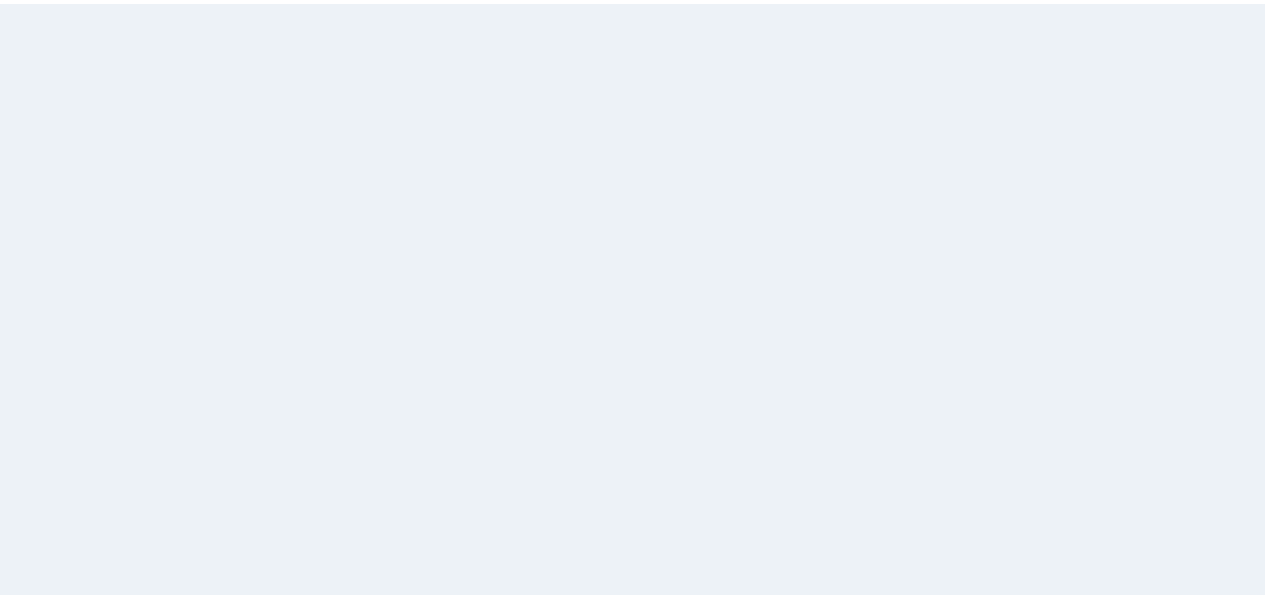 scroll, scrollTop: 0, scrollLeft: 0, axis: both 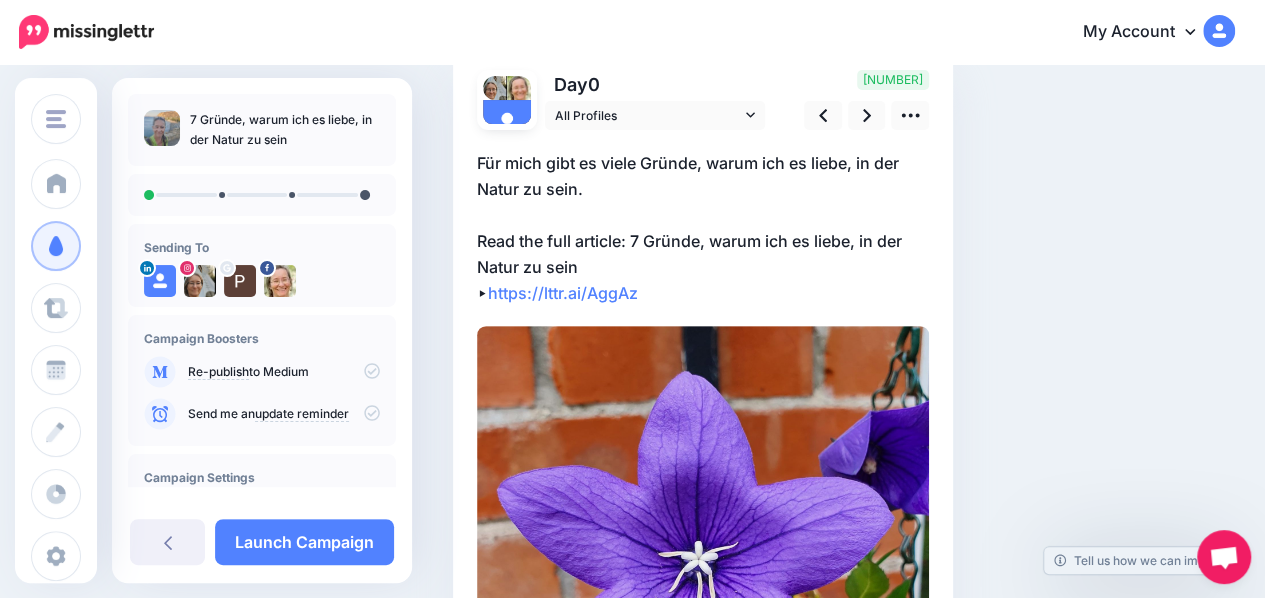 click on "Für mich gibt es viele Gründe, warum ich es liebe, in der Natur zu sein. Read the full article: 7 Gründe, warum ich es liebe, in der Natur zu sein ▸ https://lttr.ai/AggAz" at bounding box center (703, 228) 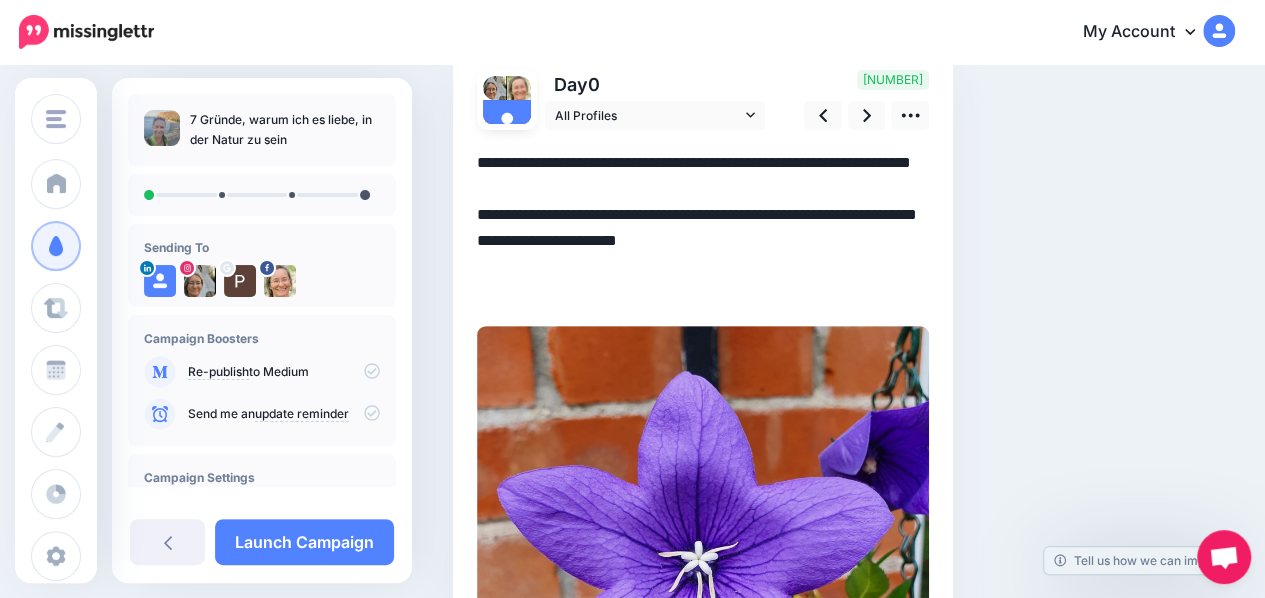scroll, scrollTop: 0, scrollLeft: 0, axis: both 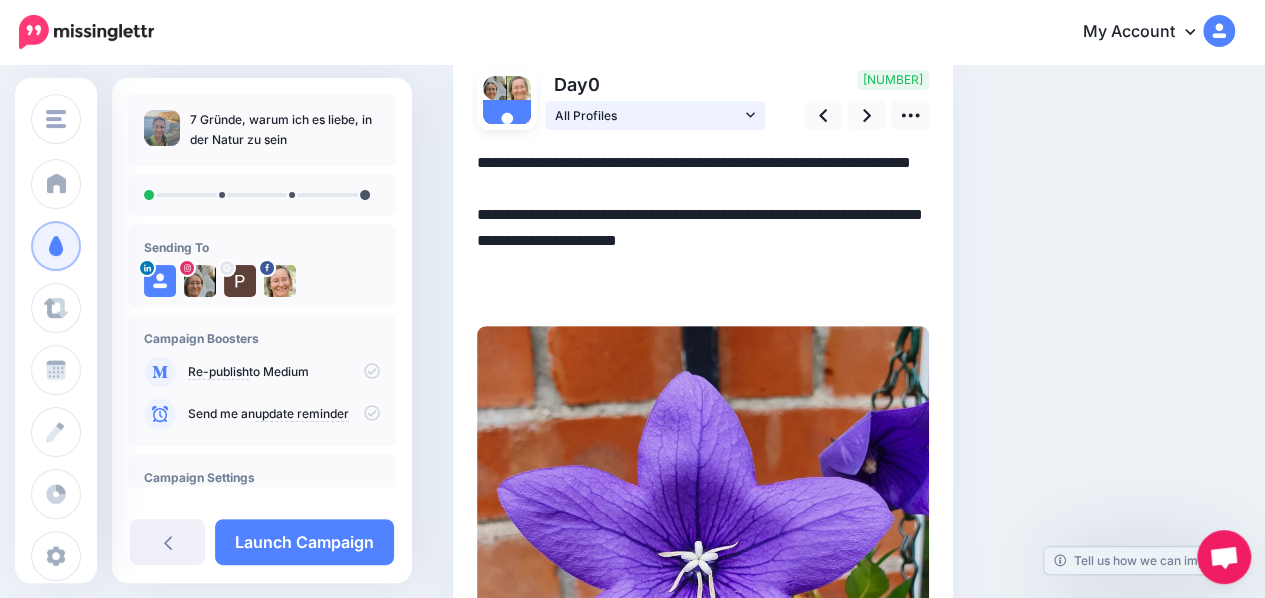click 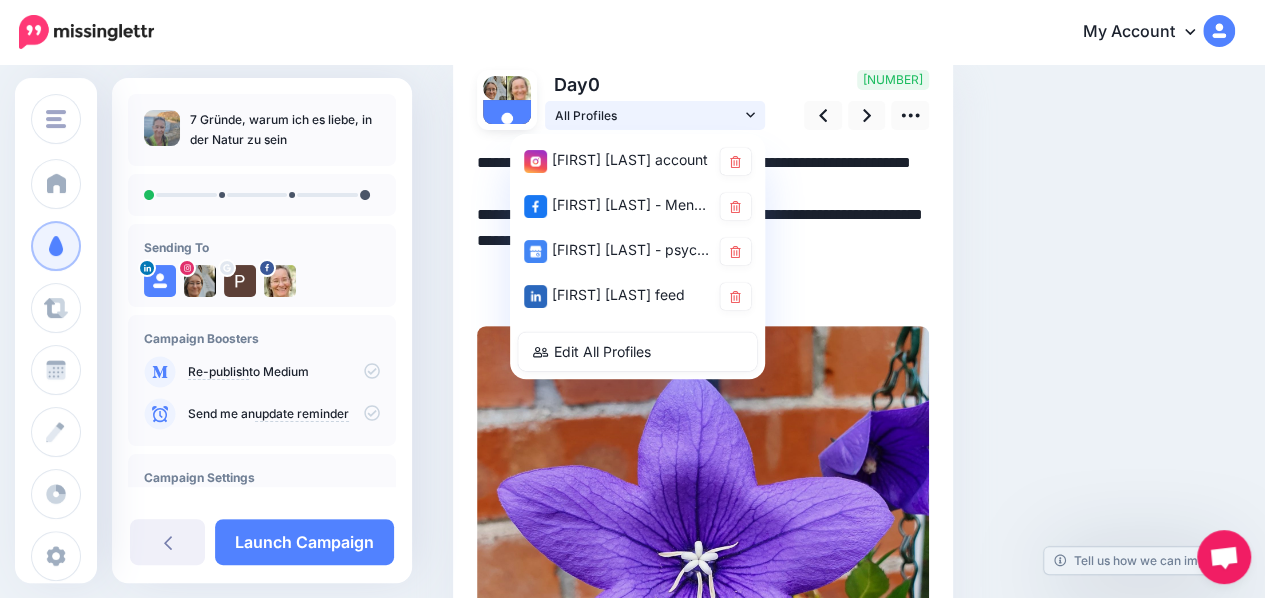 click 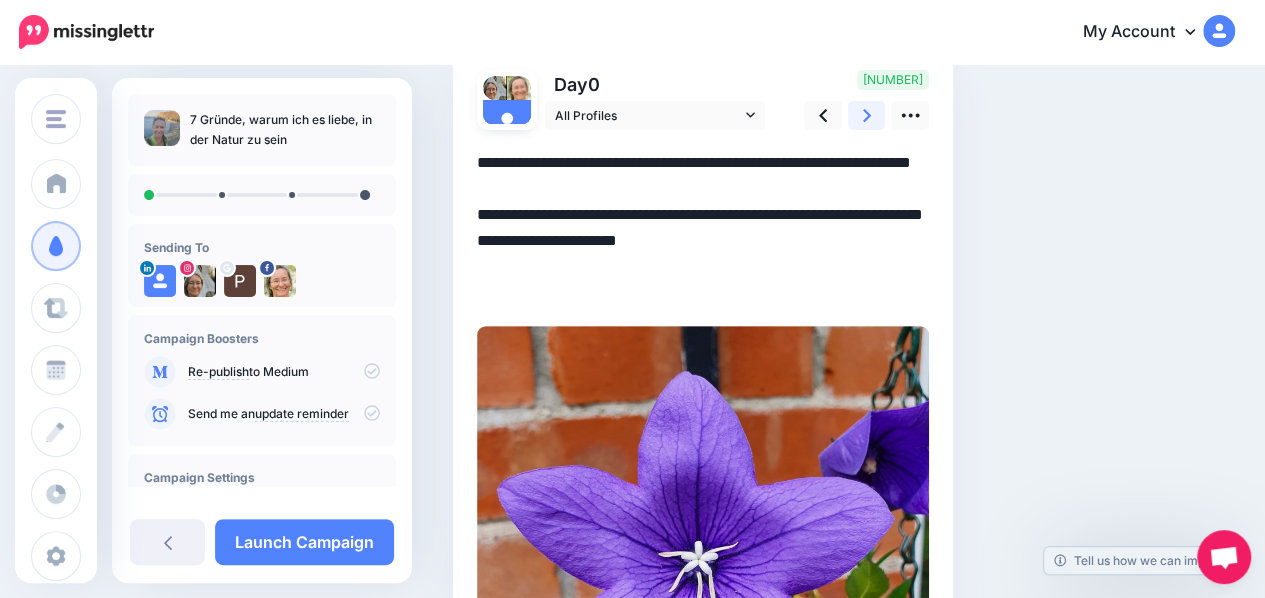 click 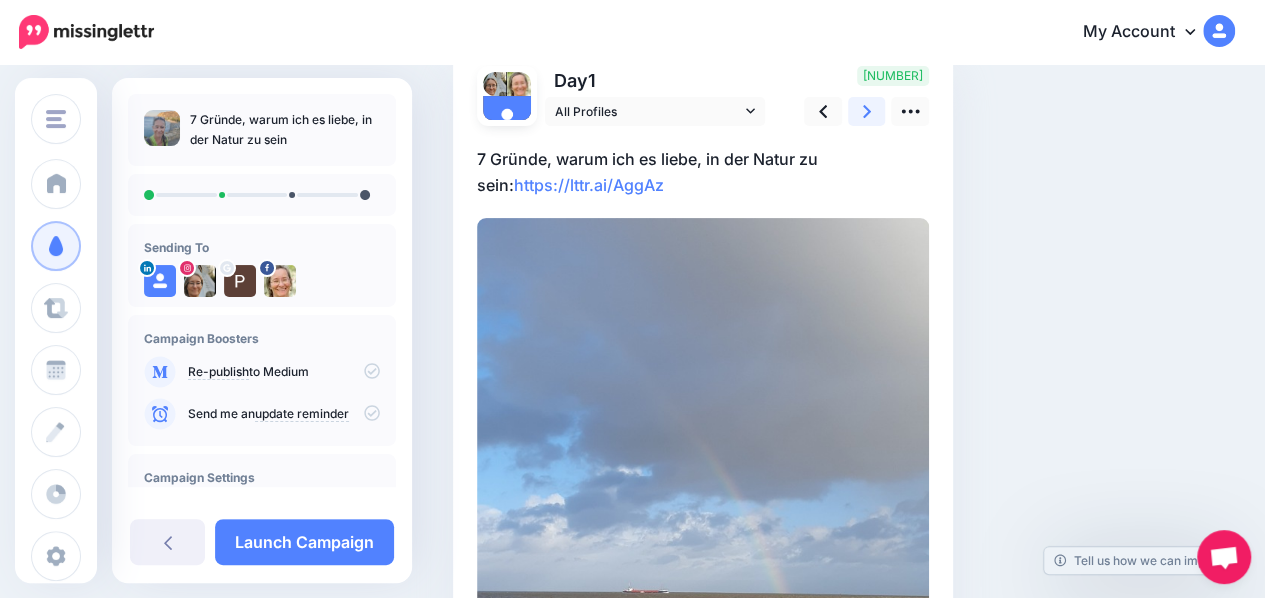 scroll, scrollTop: 145, scrollLeft: 0, axis: vertical 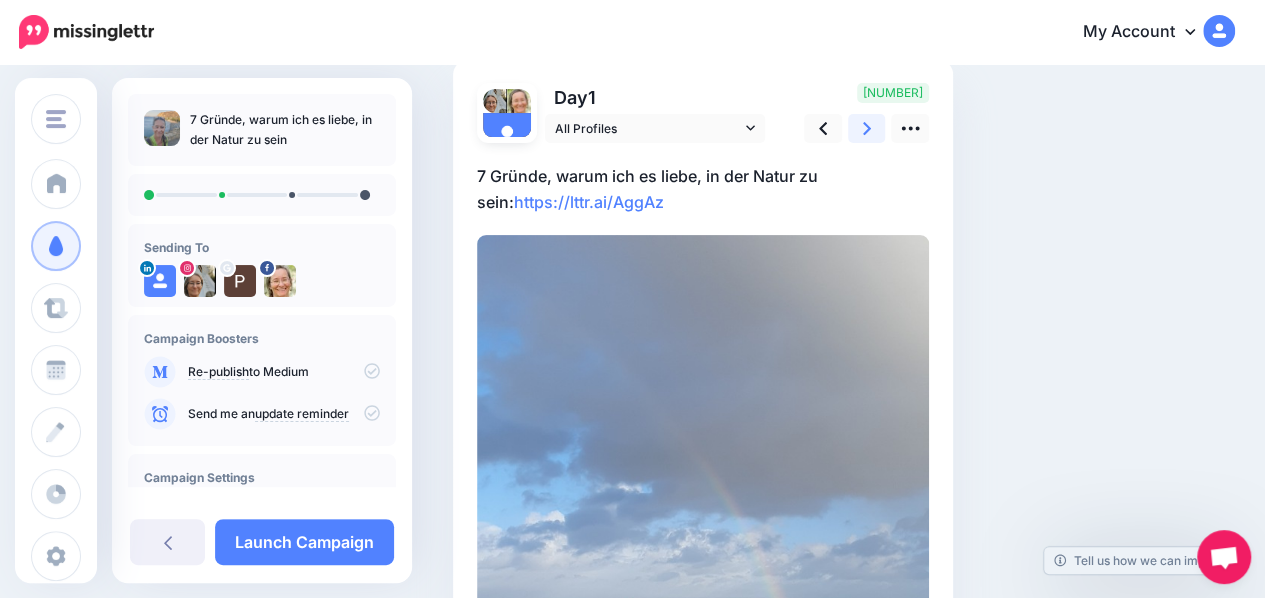 click 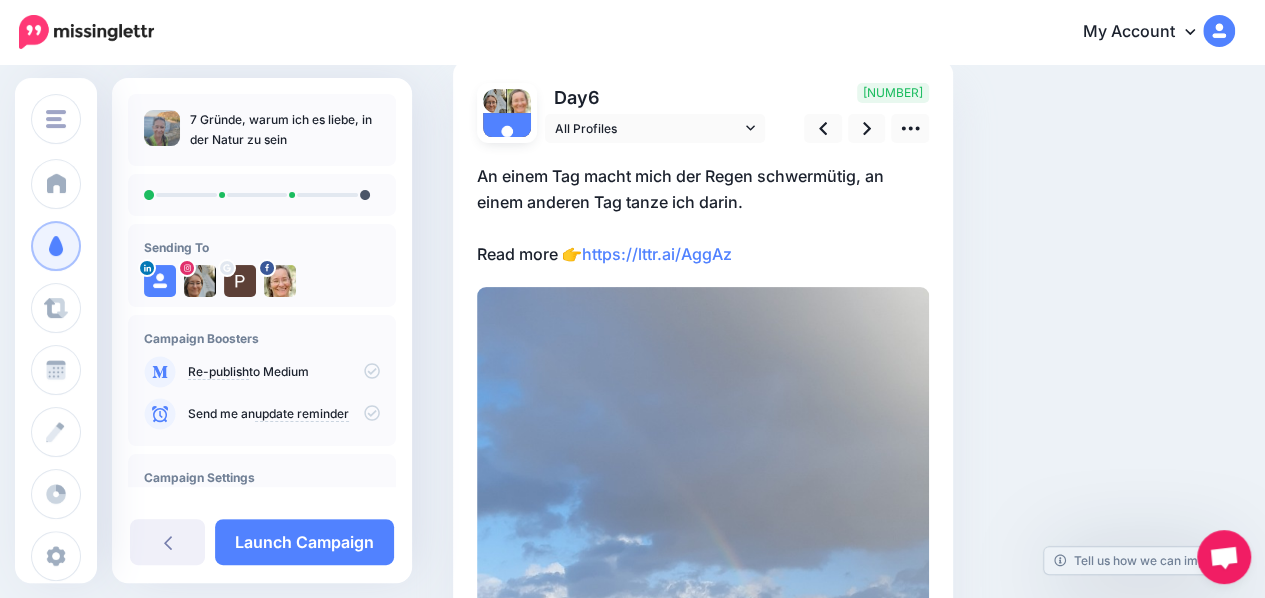 click on "An einem Tag macht mich der Regen schwermütig, an einem anderen Tag tanze ich darin. Read more 👉  https://lttr.ai/AggAz" at bounding box center (703, 215) 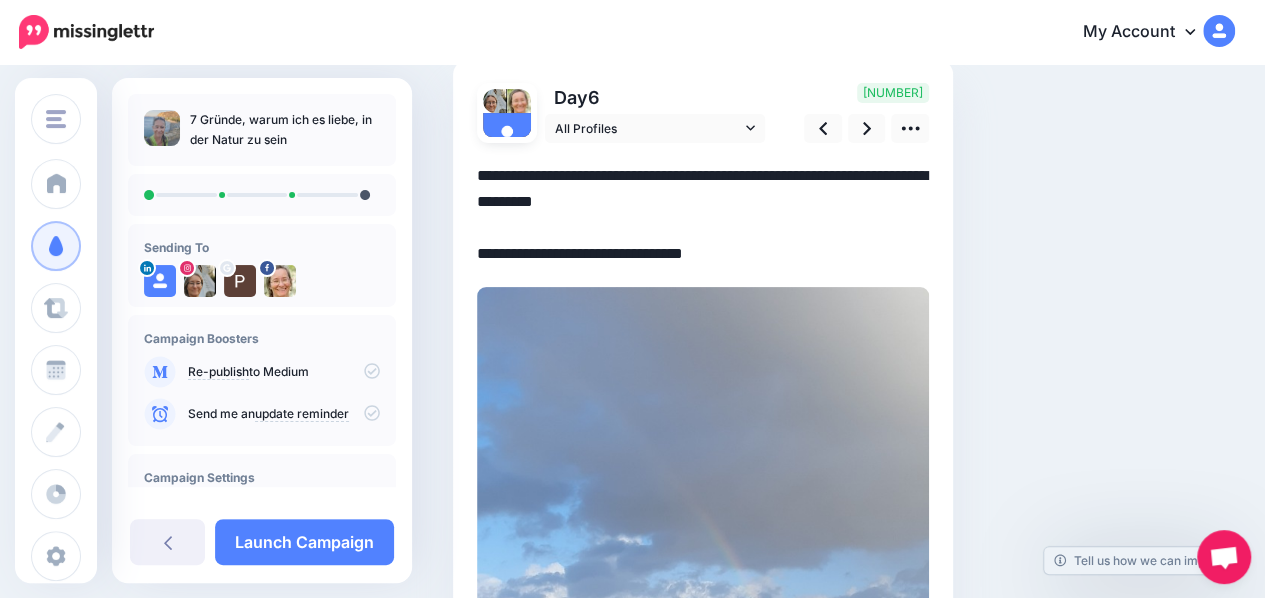 click on "**********" at bounding box center (703, 215) 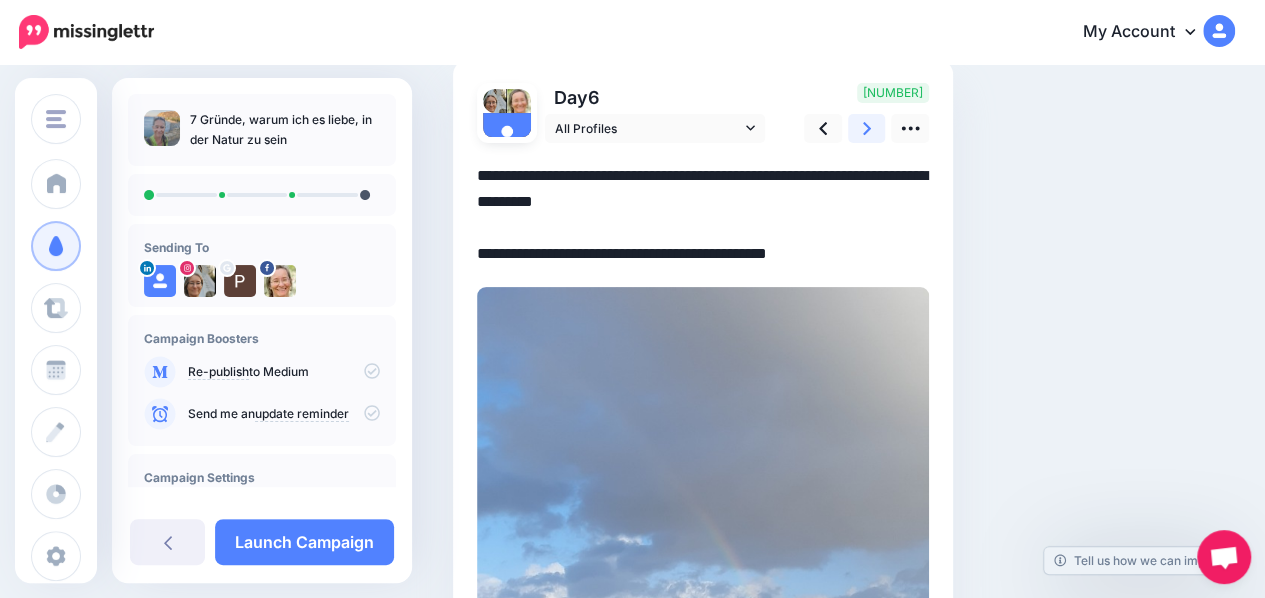 type on "**********" 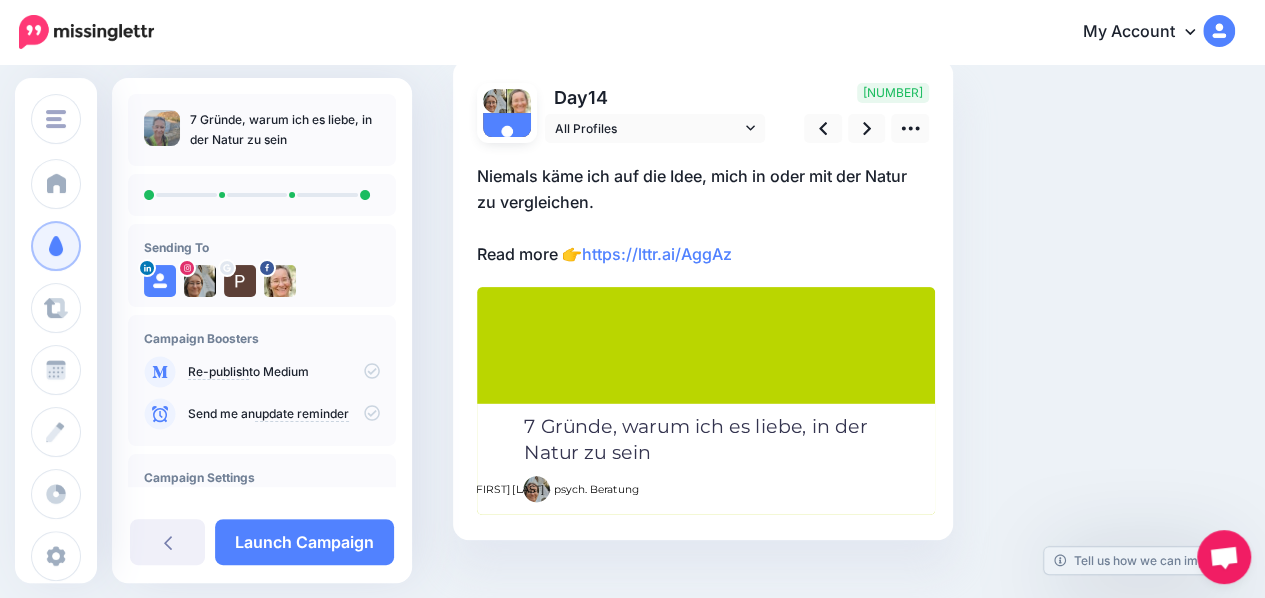 click at bounding box center (706, 401) 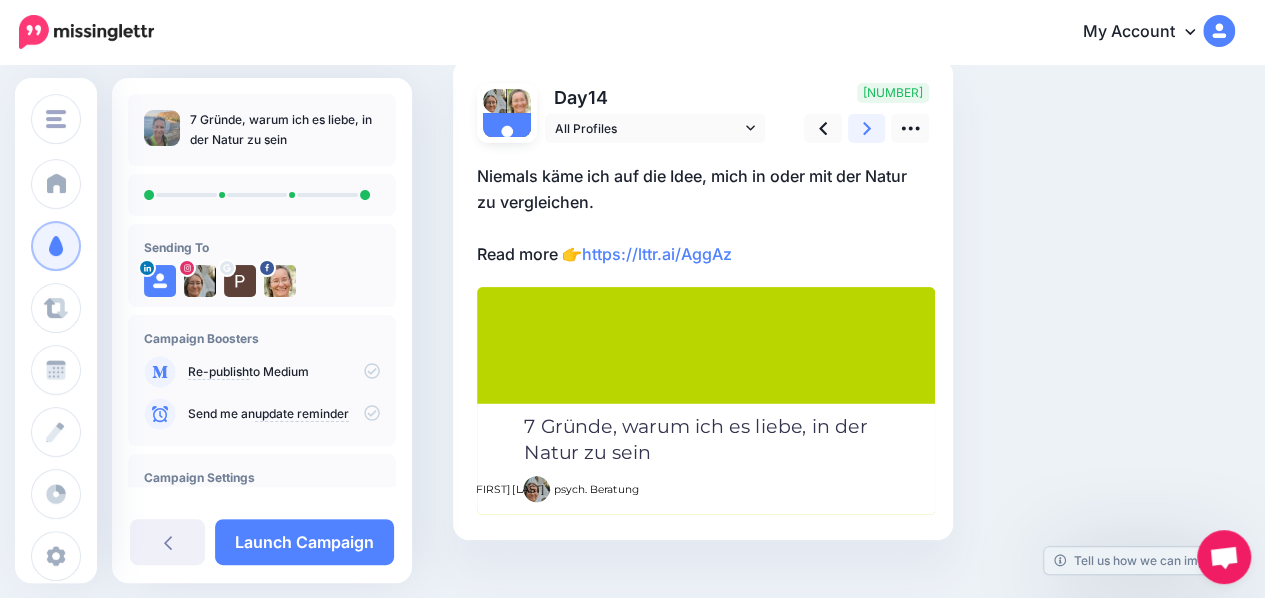 click 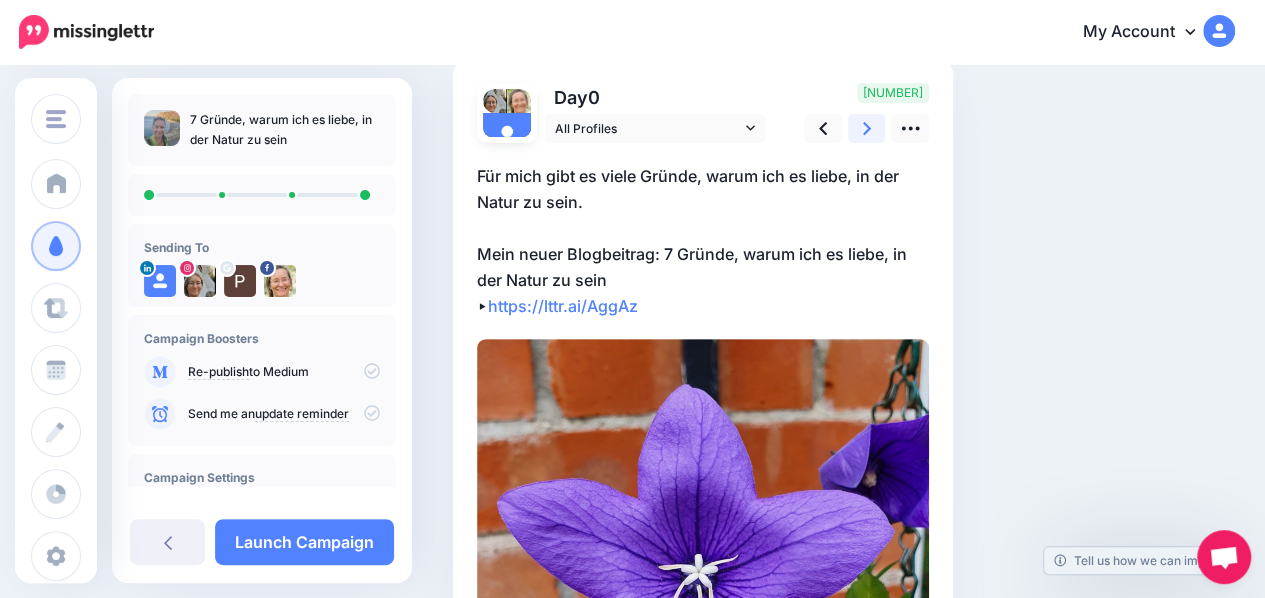 click 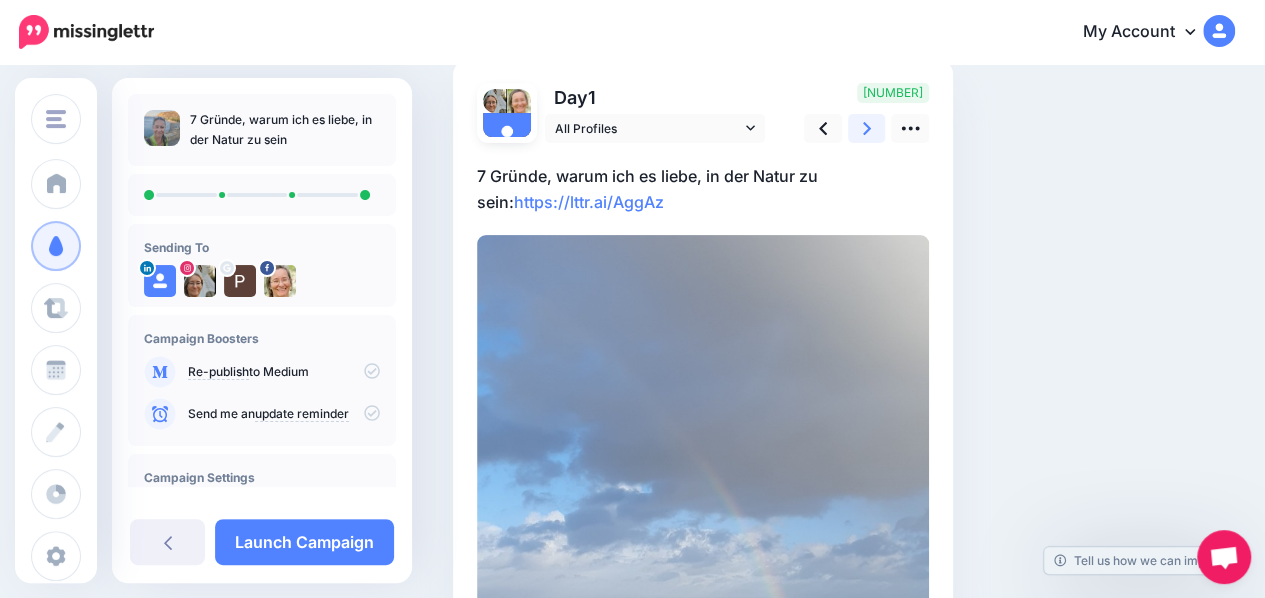click 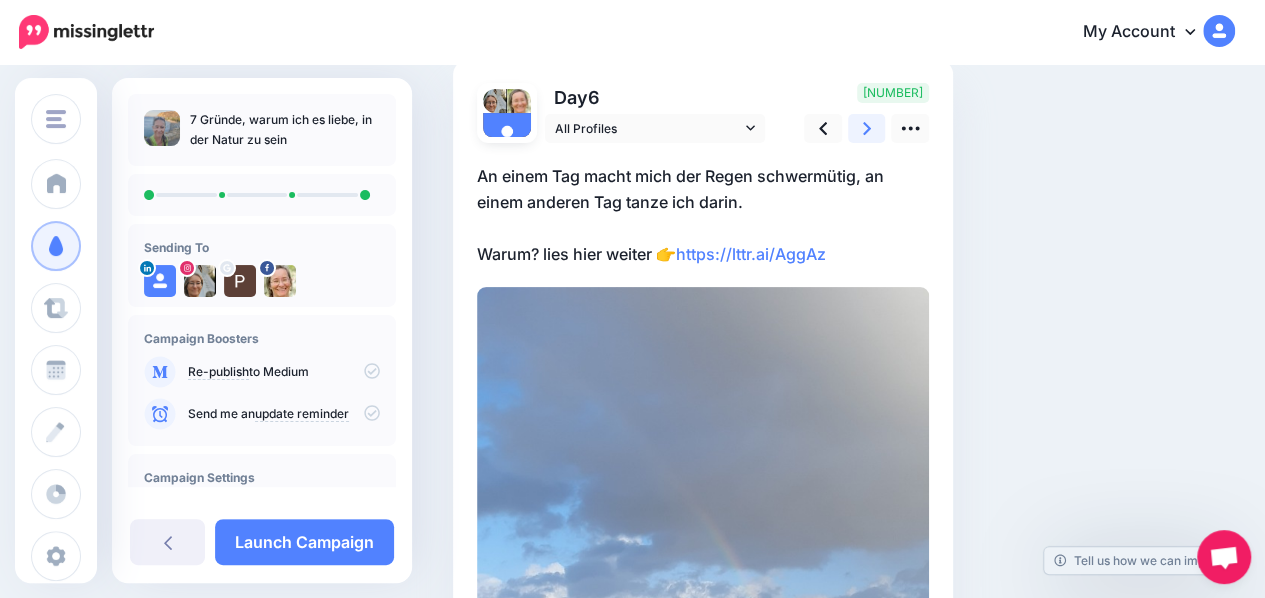 click 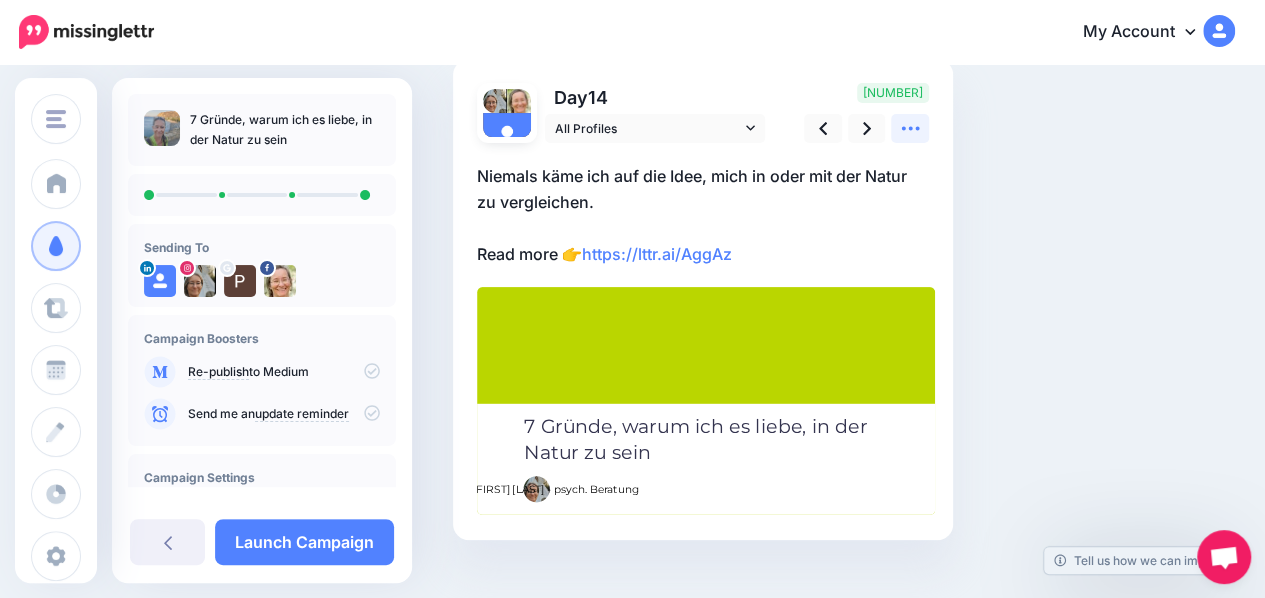 click 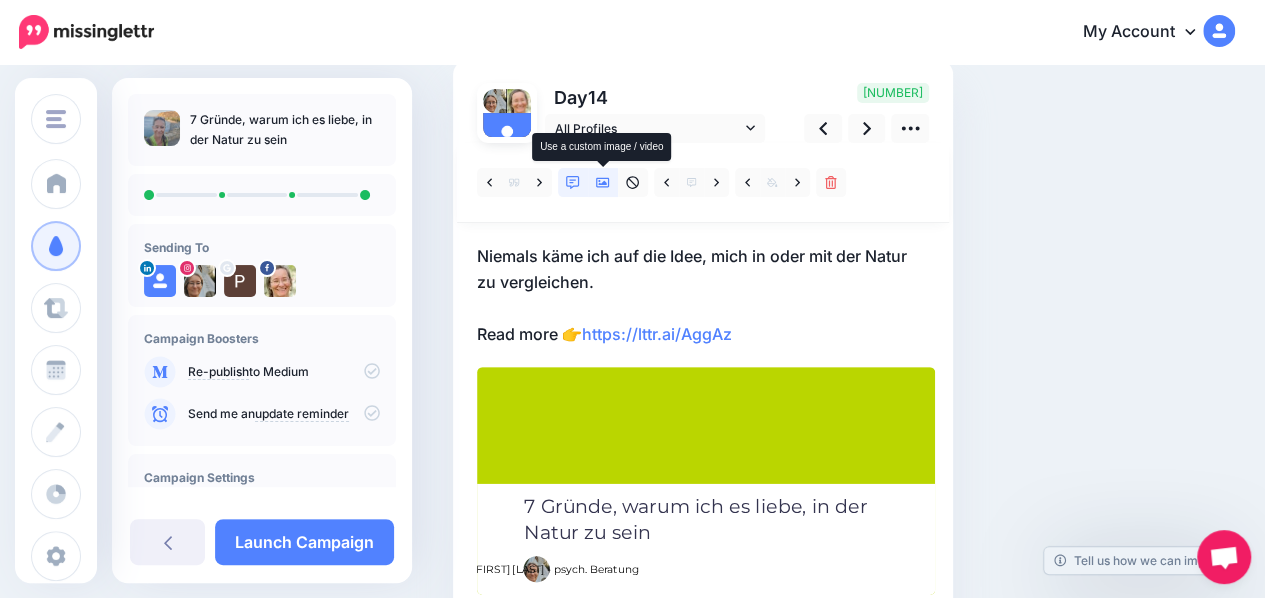 click 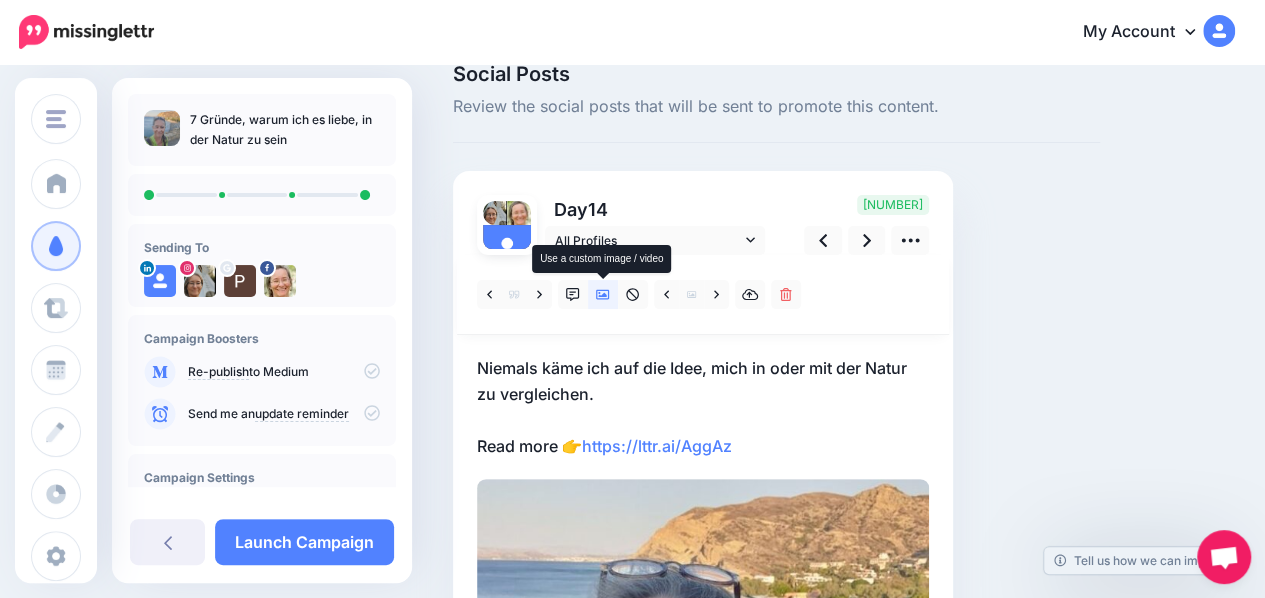 scroll, scrollTop: 145, scrollLeft: 0, axis: vertical 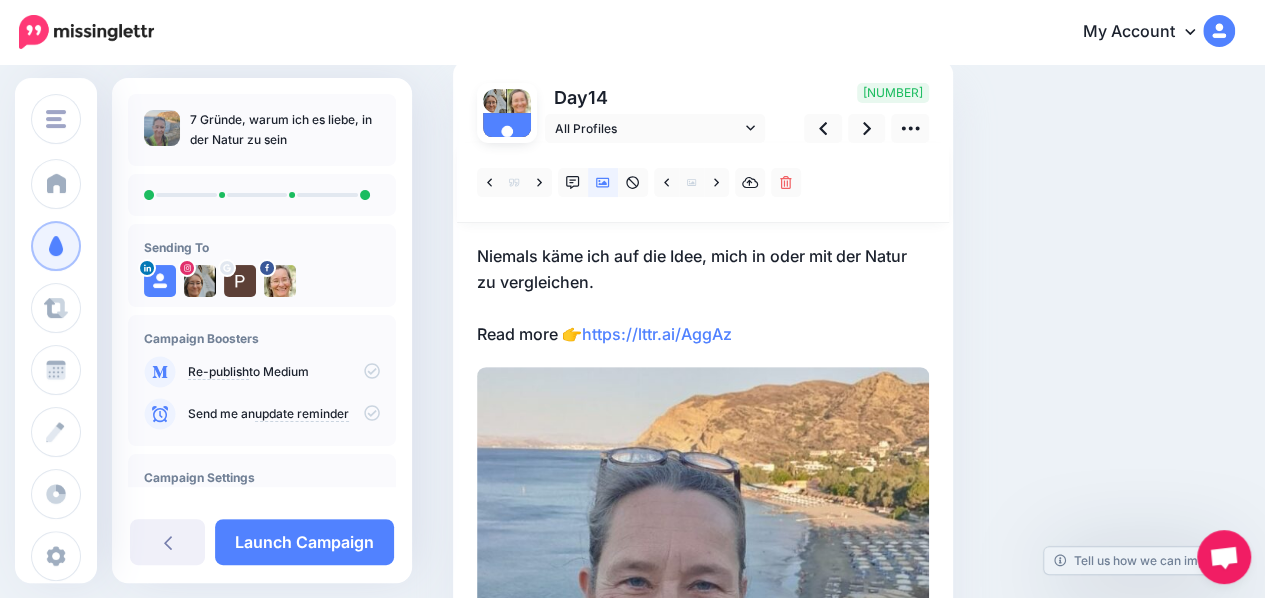 click on "Niemals käme ich auf die Idee, mich in oder mit der Natur zu vergleichen. Read more 👉  https://lttr.ai/AggAz" at bounding box center (703, 295) 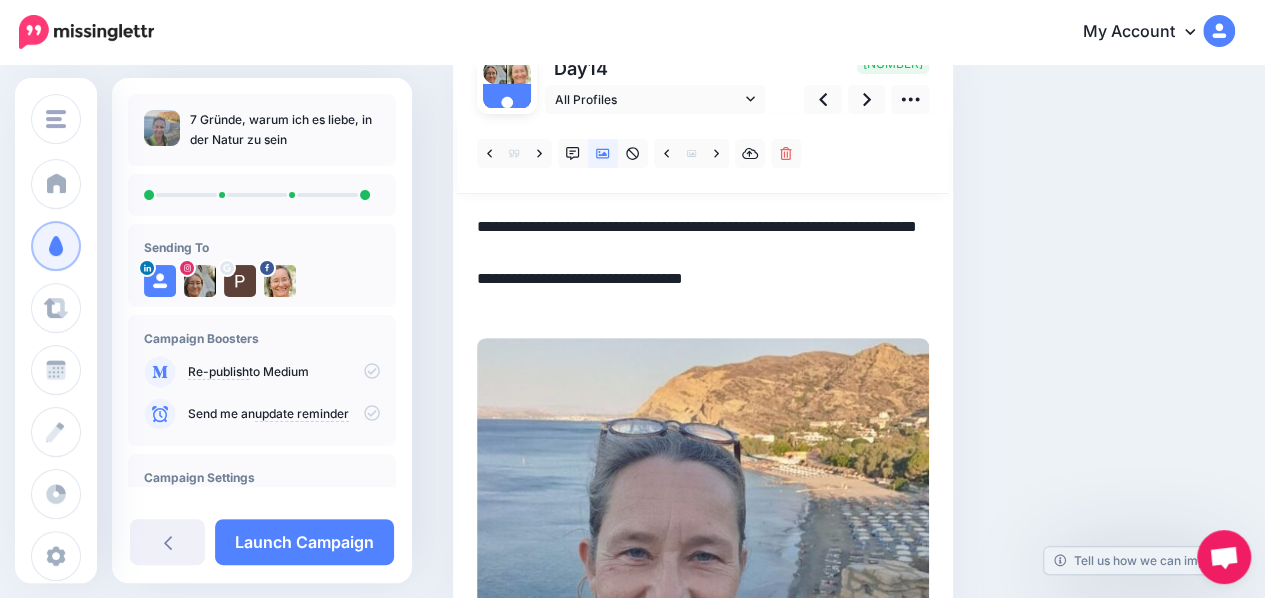 scroll, scrollTop: 132, scrollLeft: 0, axis: vertical 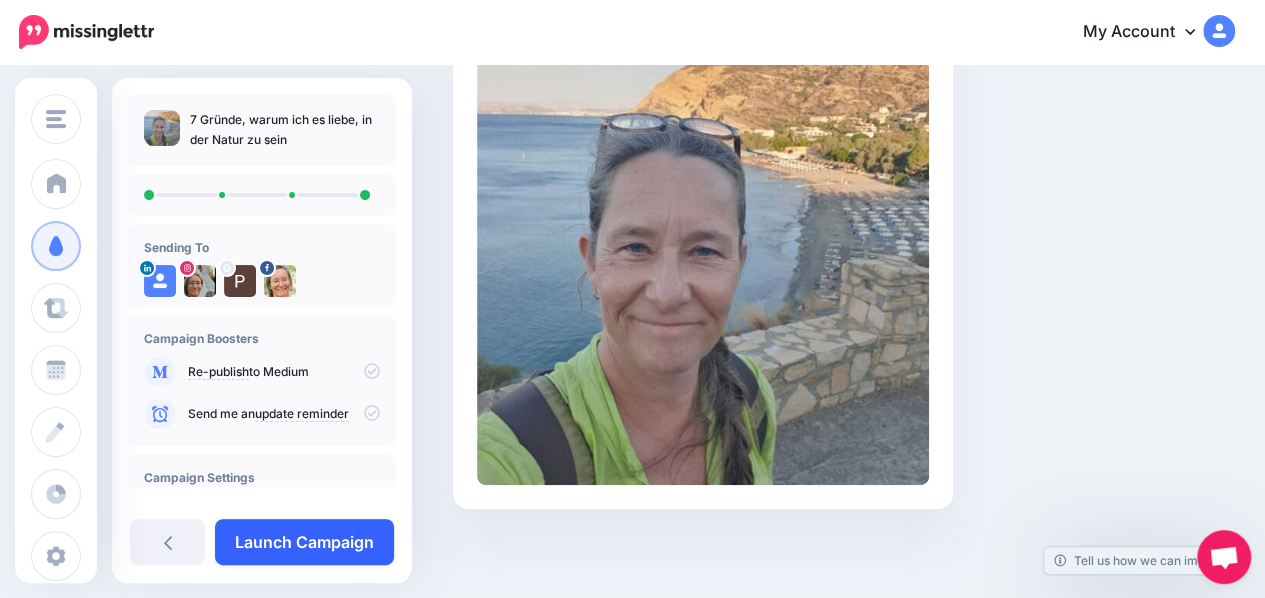 click on "Launch Campaign" at bounding box center (304, 542) 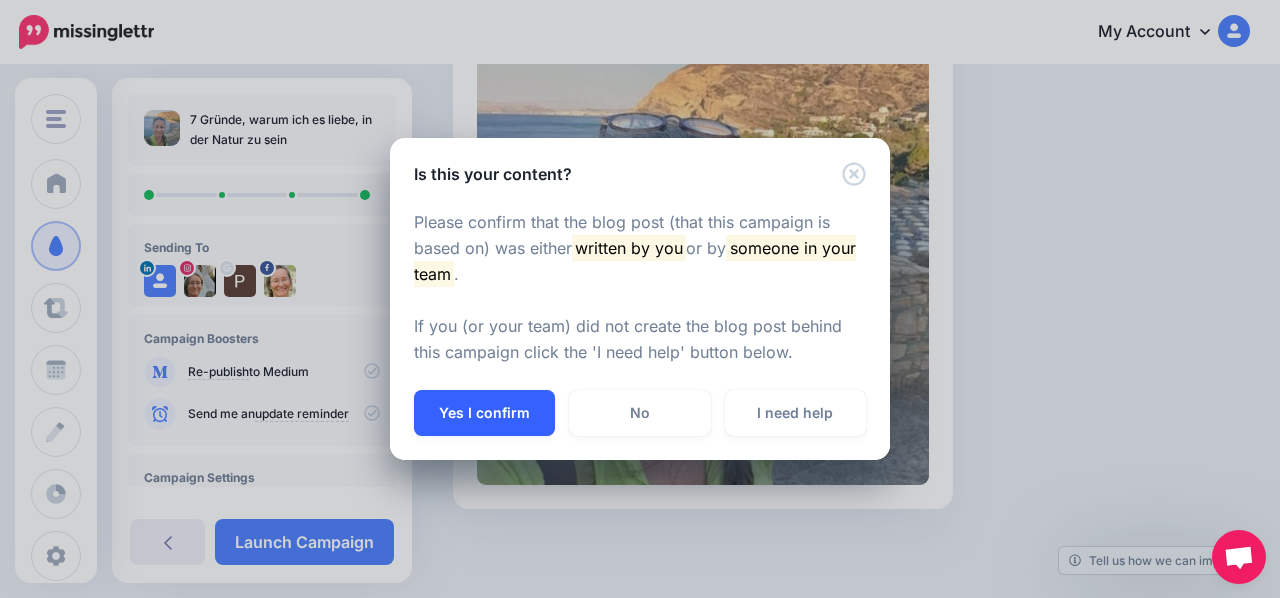 click on "Yes I confirm" at bounding box center [484, 413] 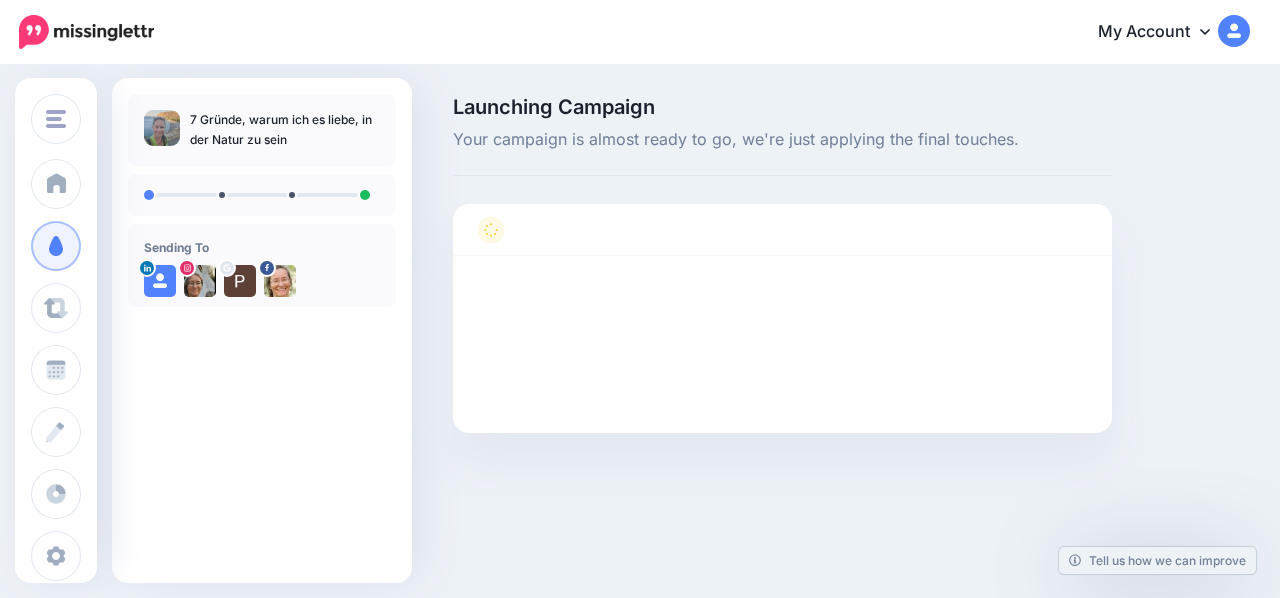 scroll, scrollTop: 0, scrollLeft: 0, axis: both 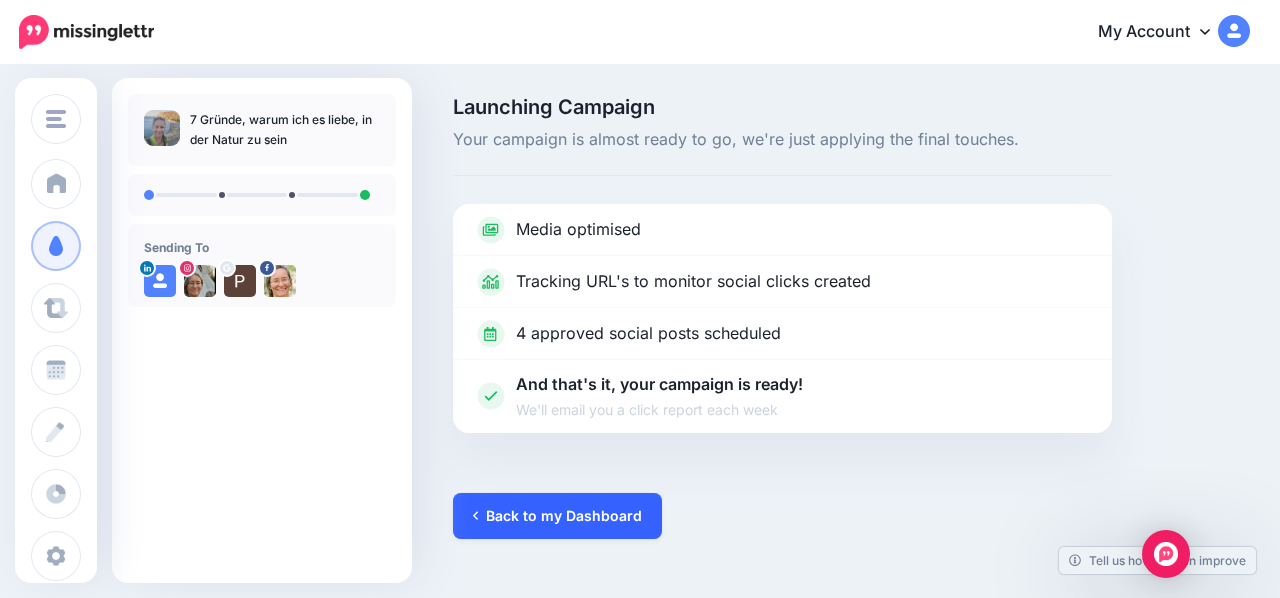 click on "Back to my Dashboard" at bounding box center [557, 516] 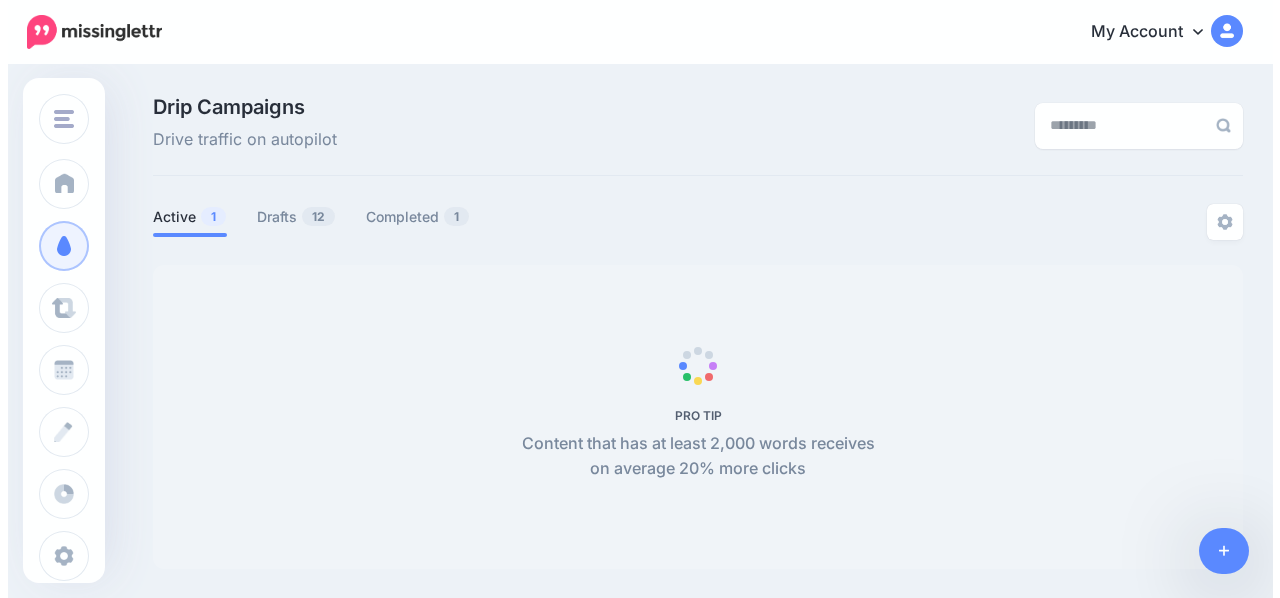 scroll, scrollTop: 0, scrollLeft: 0, axis: both 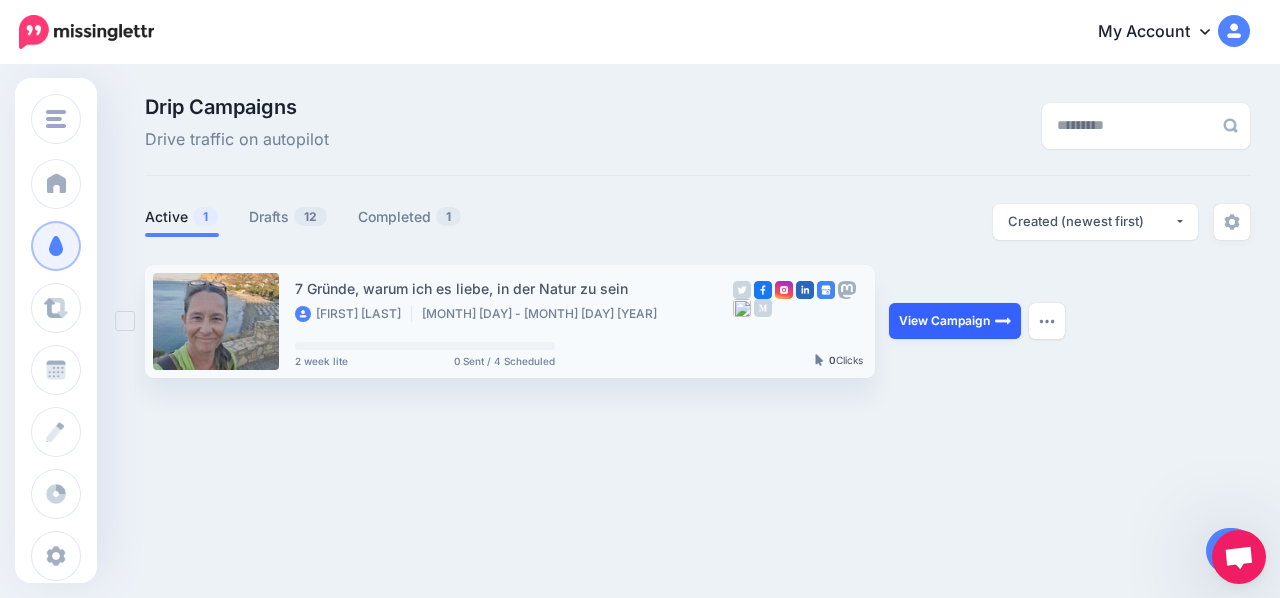click on "View Campaign" at bounding box center (955, 321) 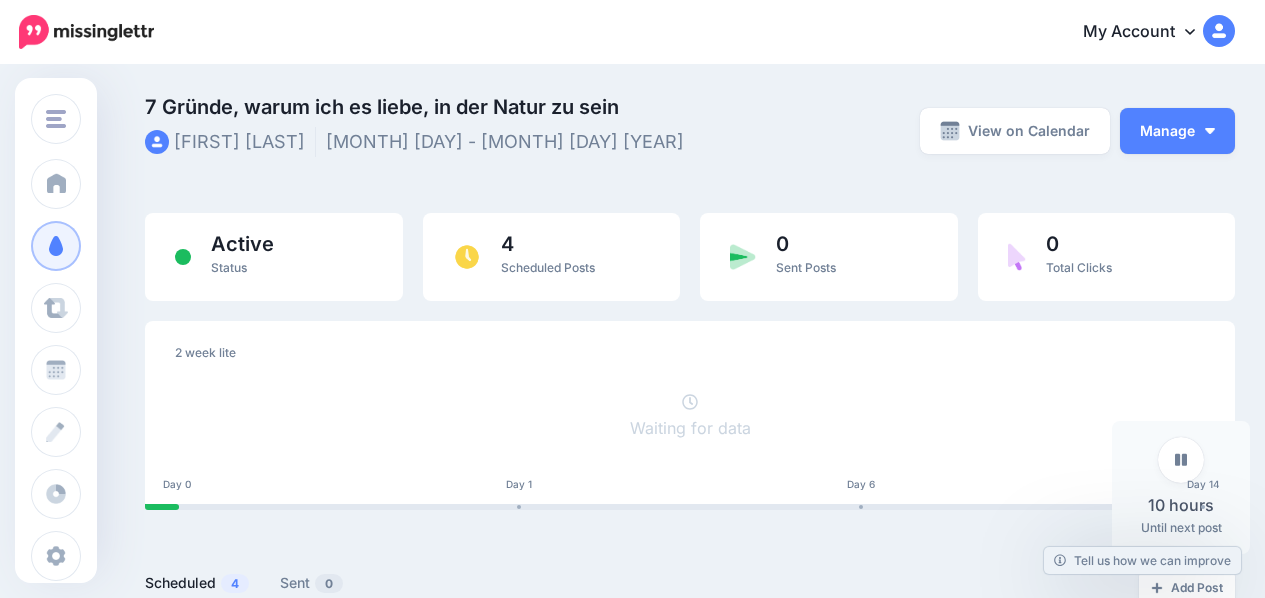 scroll, scrollTop: 0, scrollLeft: 0, axis: both 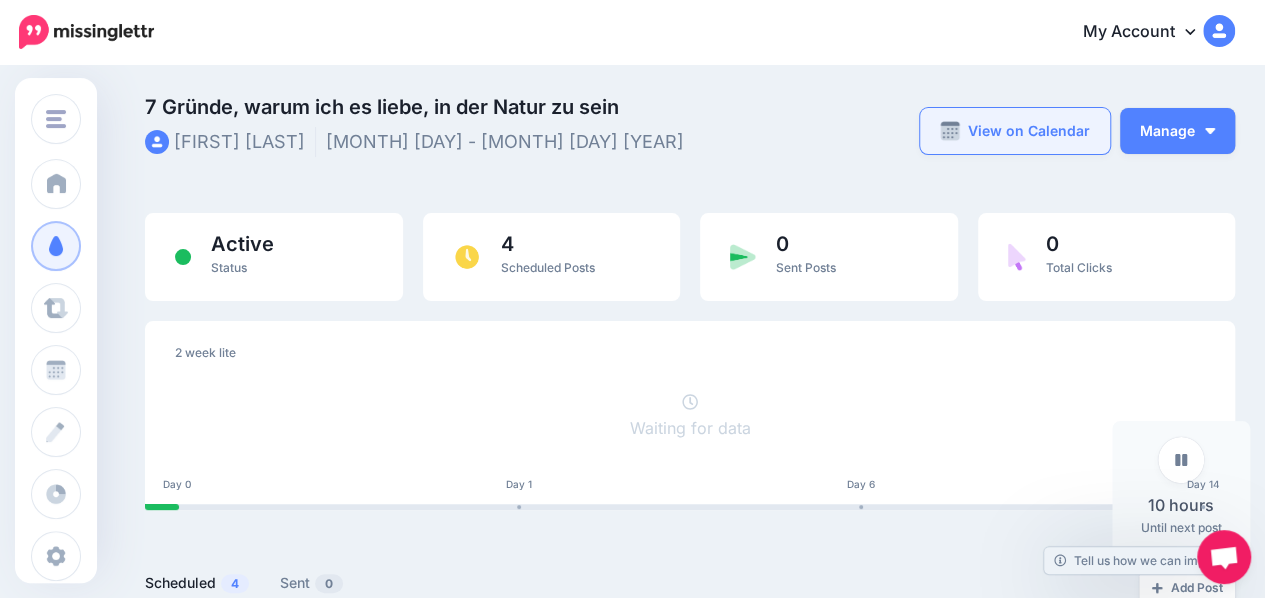 click on "View on Calendar" at bounding box center (1015, 131) 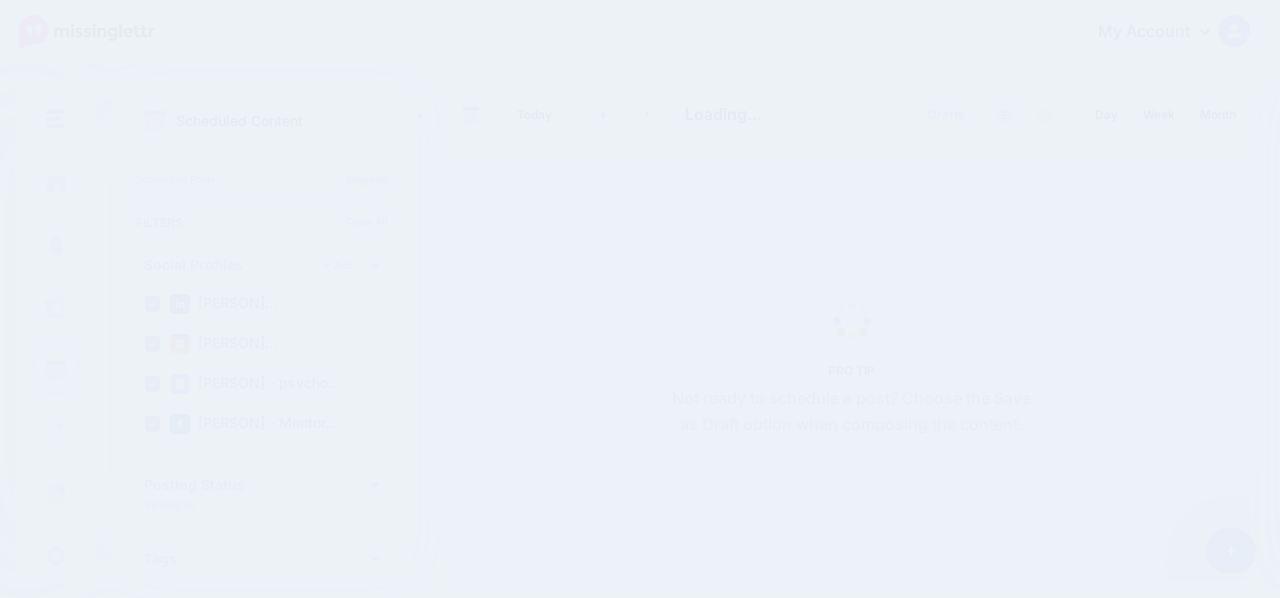scroll, scrollTop: 0, scrollLeft: 0, axis: both 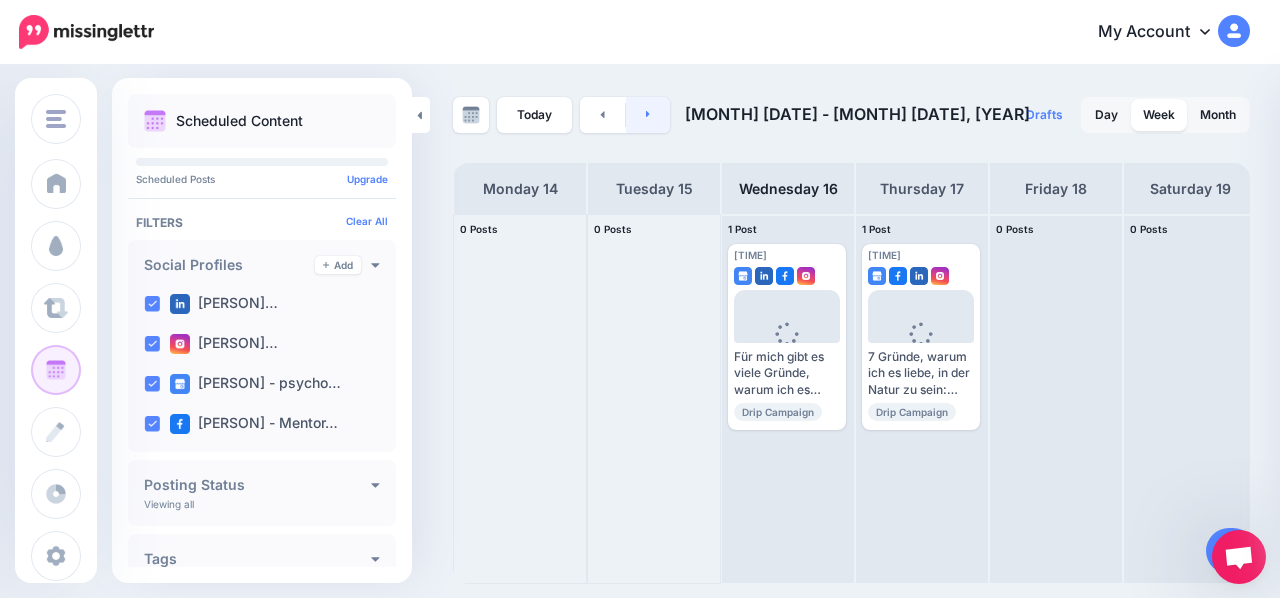 click at bounding box center [648, 115] 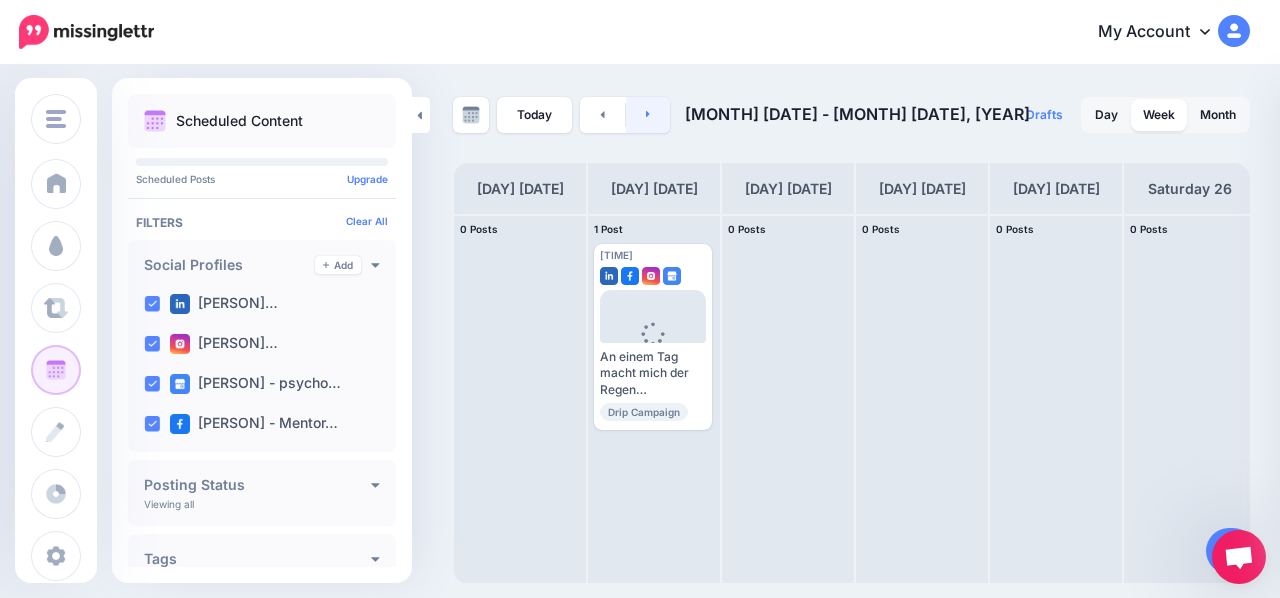 click at bounding box center [648, 115] 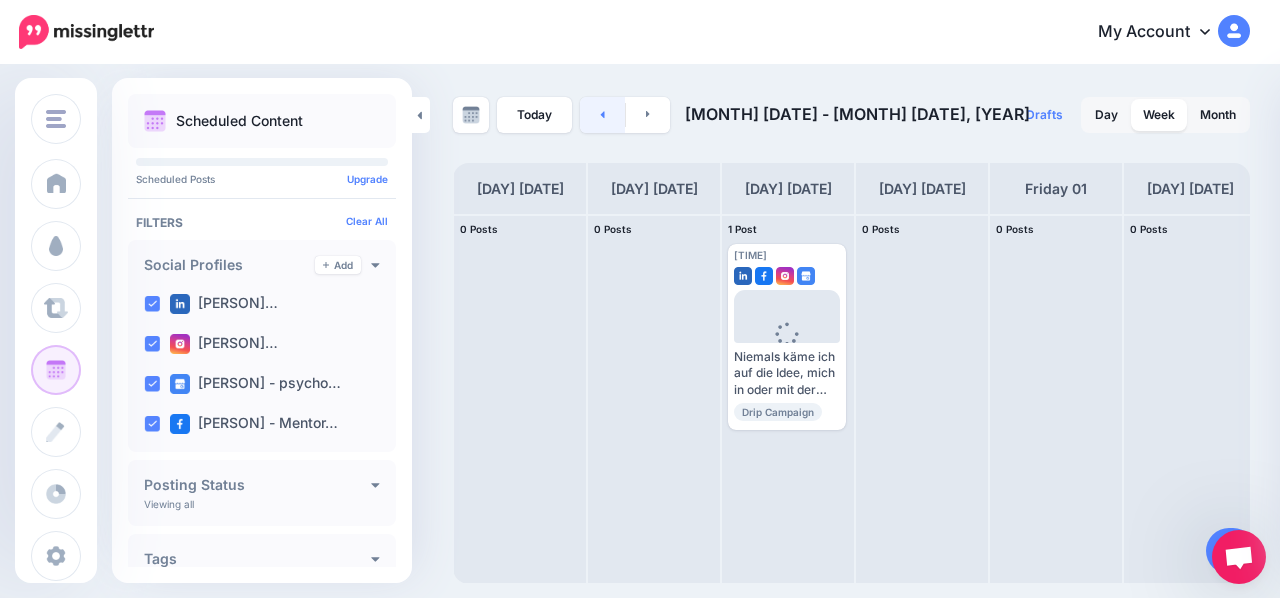 click at bounding box center (602, 115) 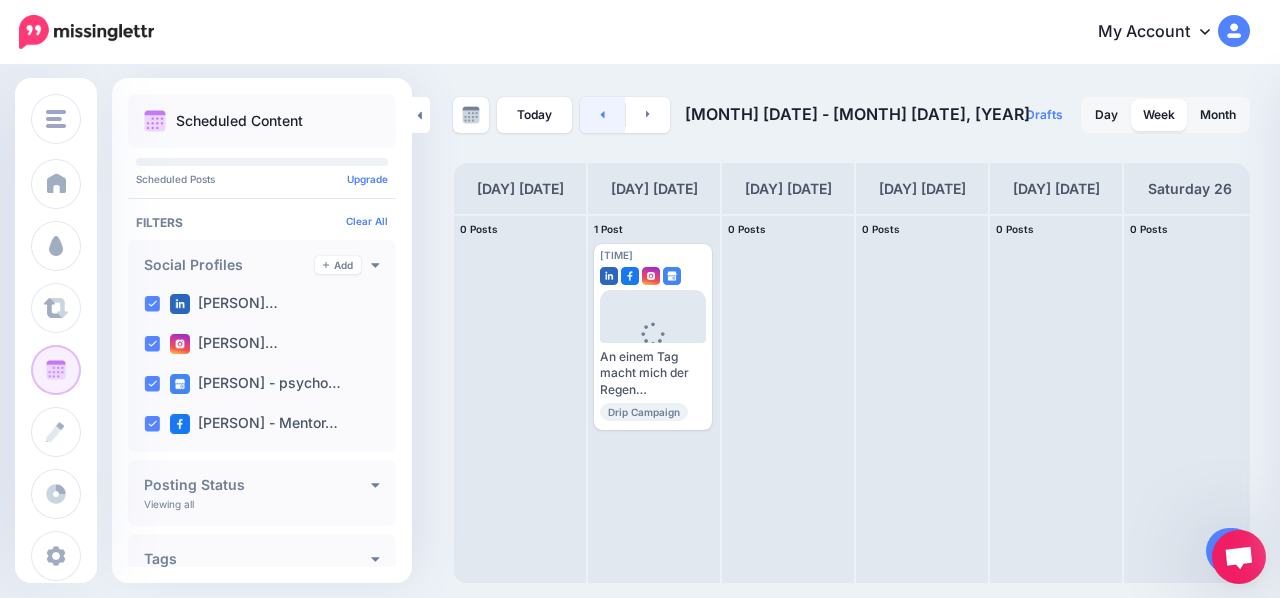 click at bounding box center (602, 115) 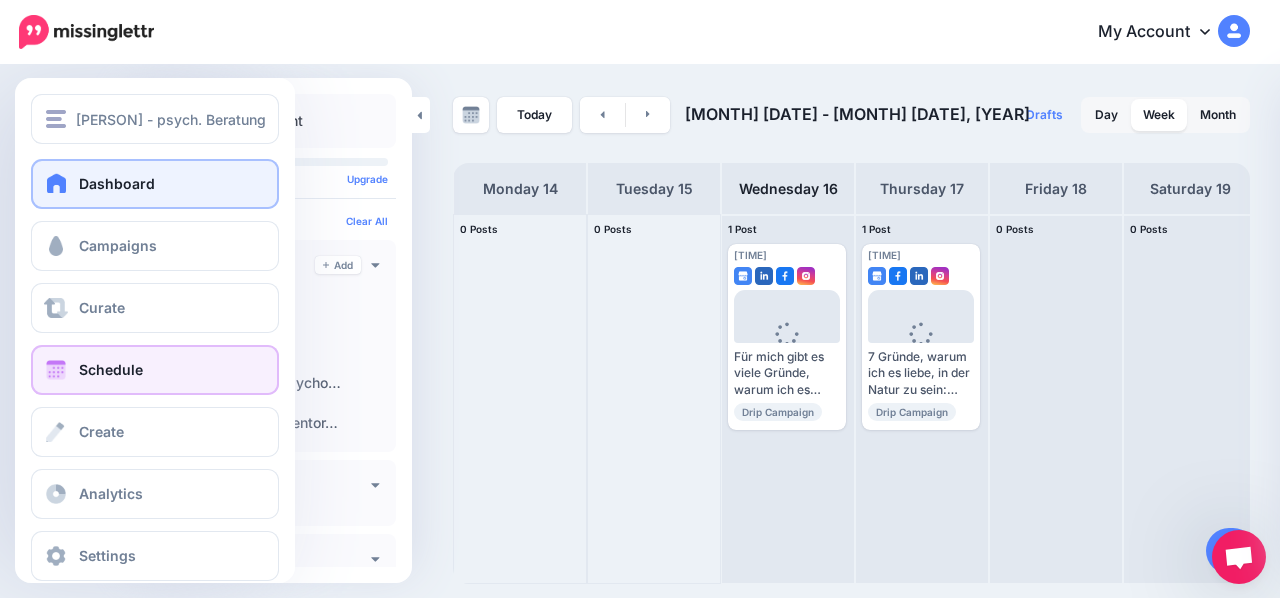 click on "Dashboard" at bounding box center (155, 184) 